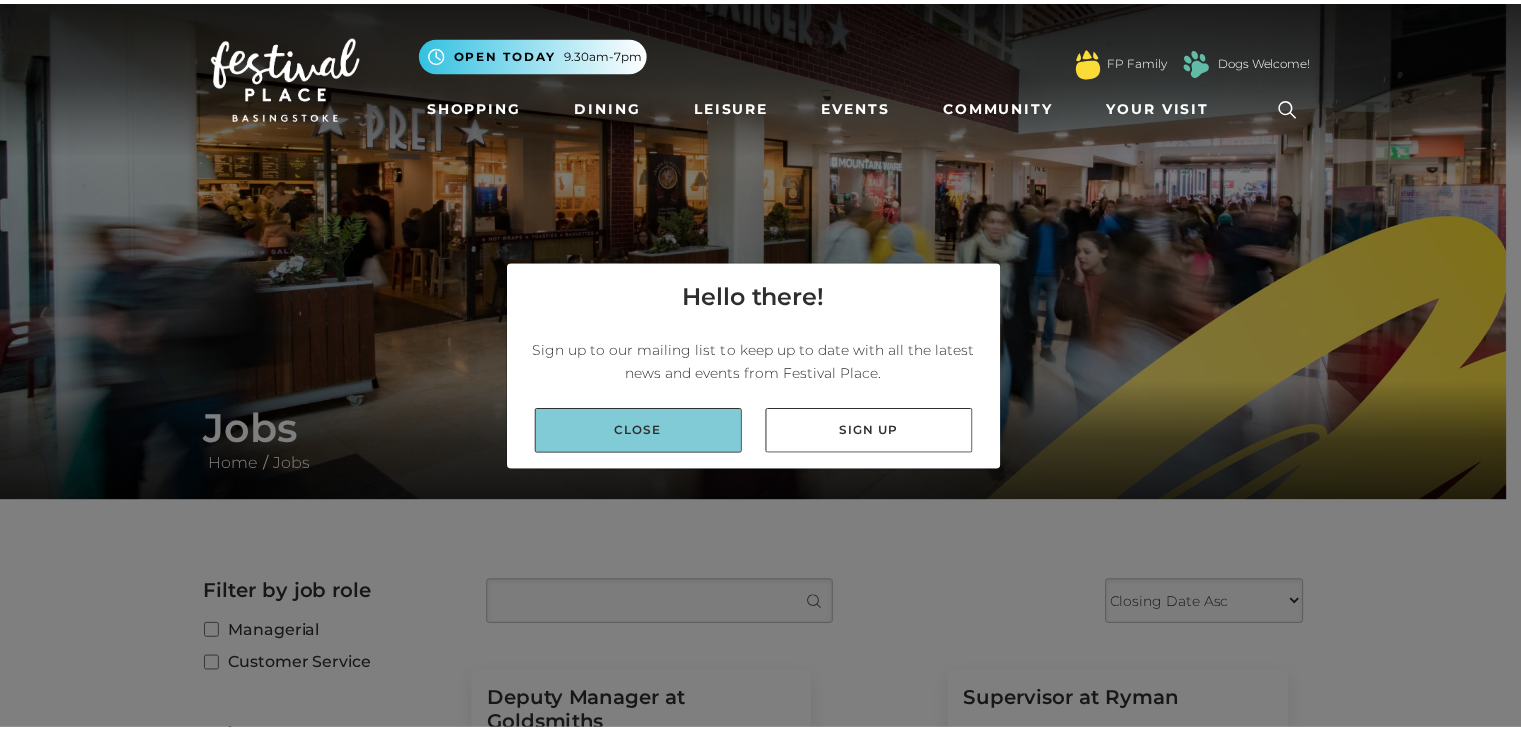 scroll, scrollTop: 0, scrollLeft: 0, axis: both 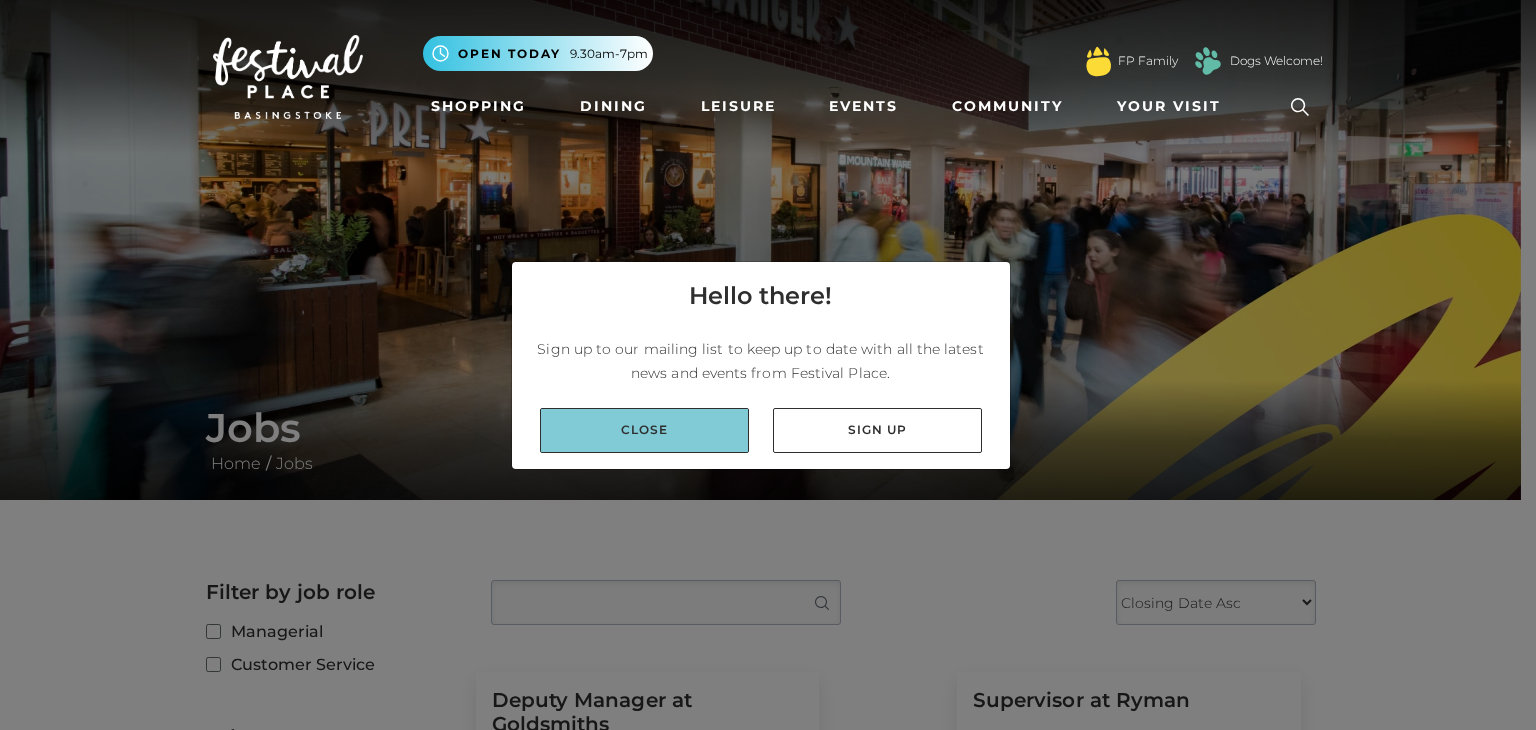 click on "Close" at bounding box center [644, 430] 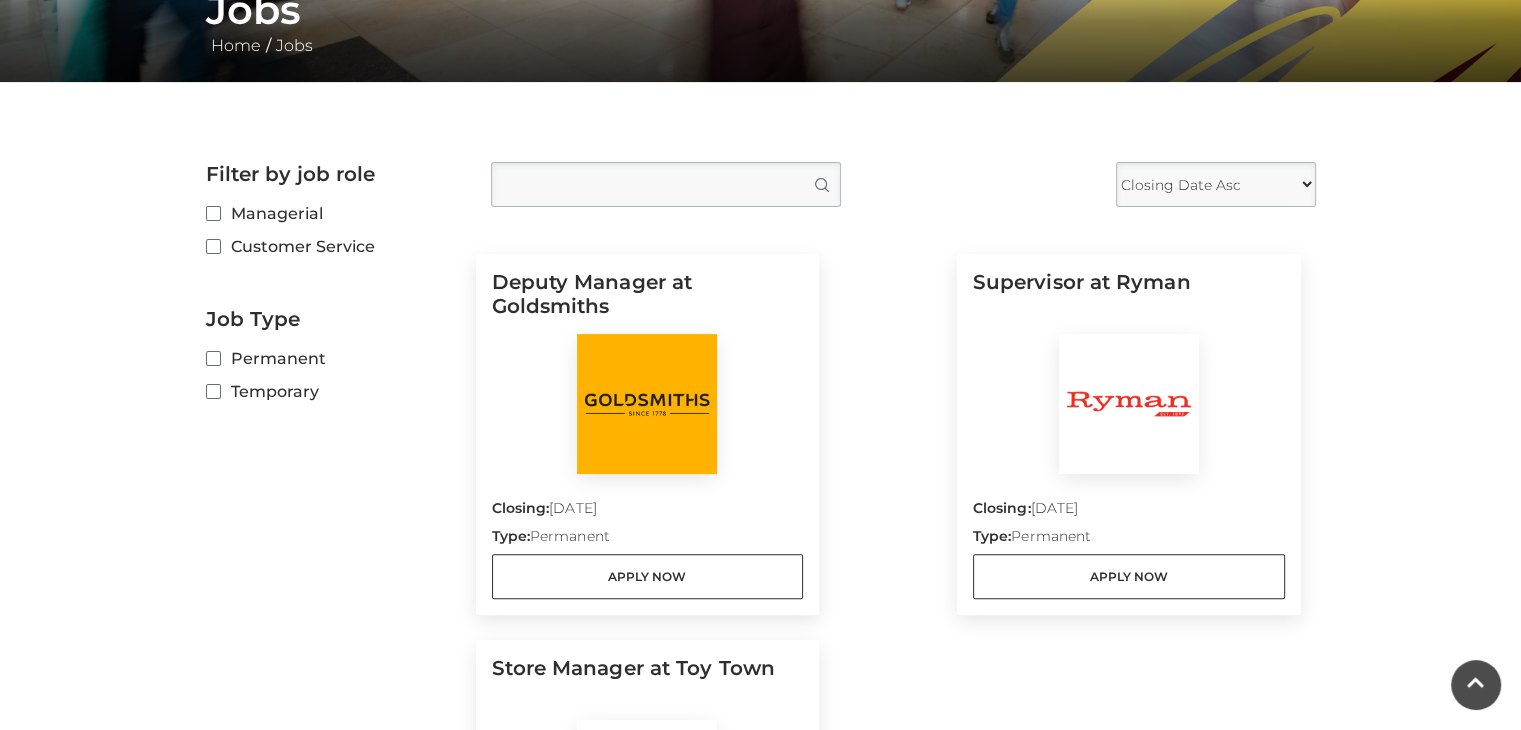 scroll, scrollTop: 416, scrollLeft: 0, axis: vertical 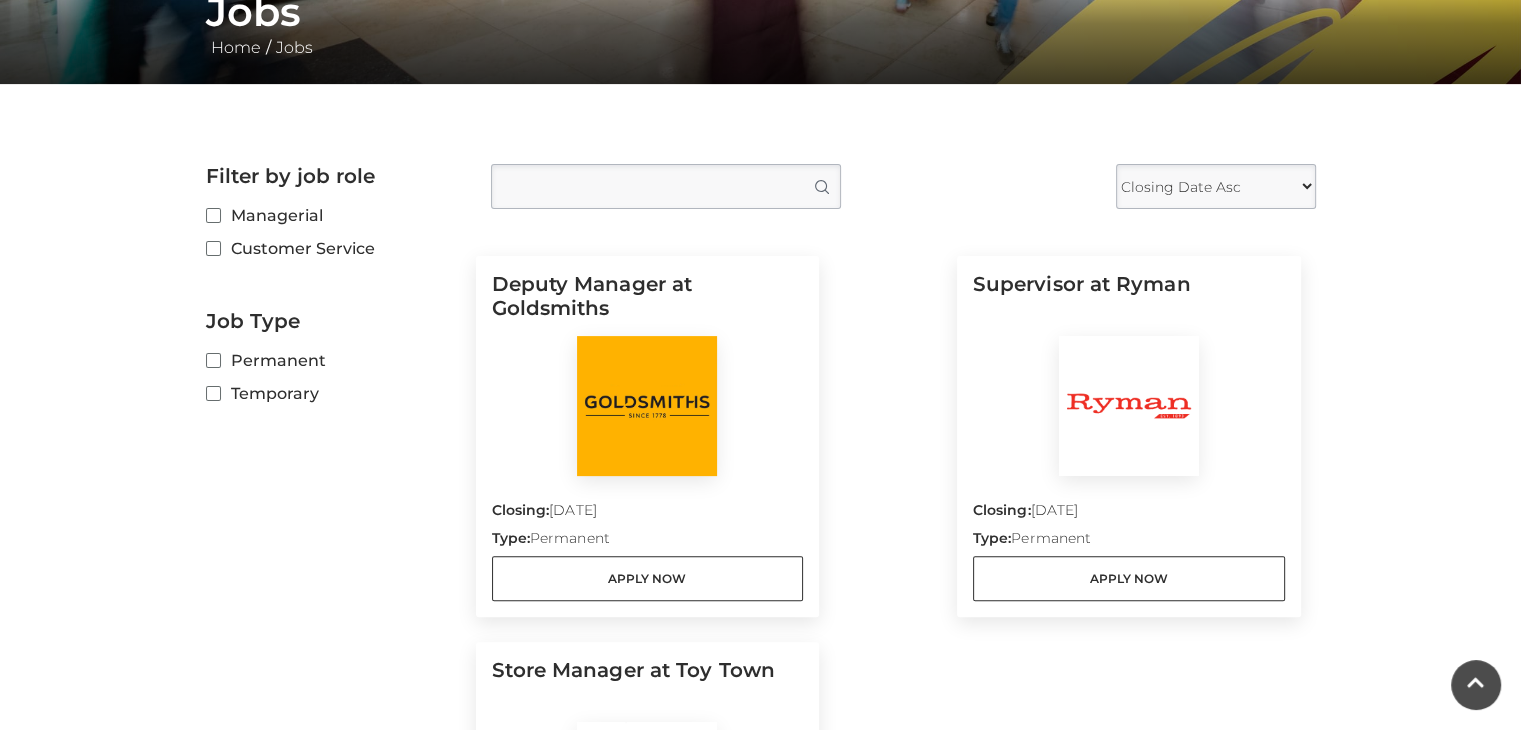 click on "Customer Service" at bounding box center (333, 248) 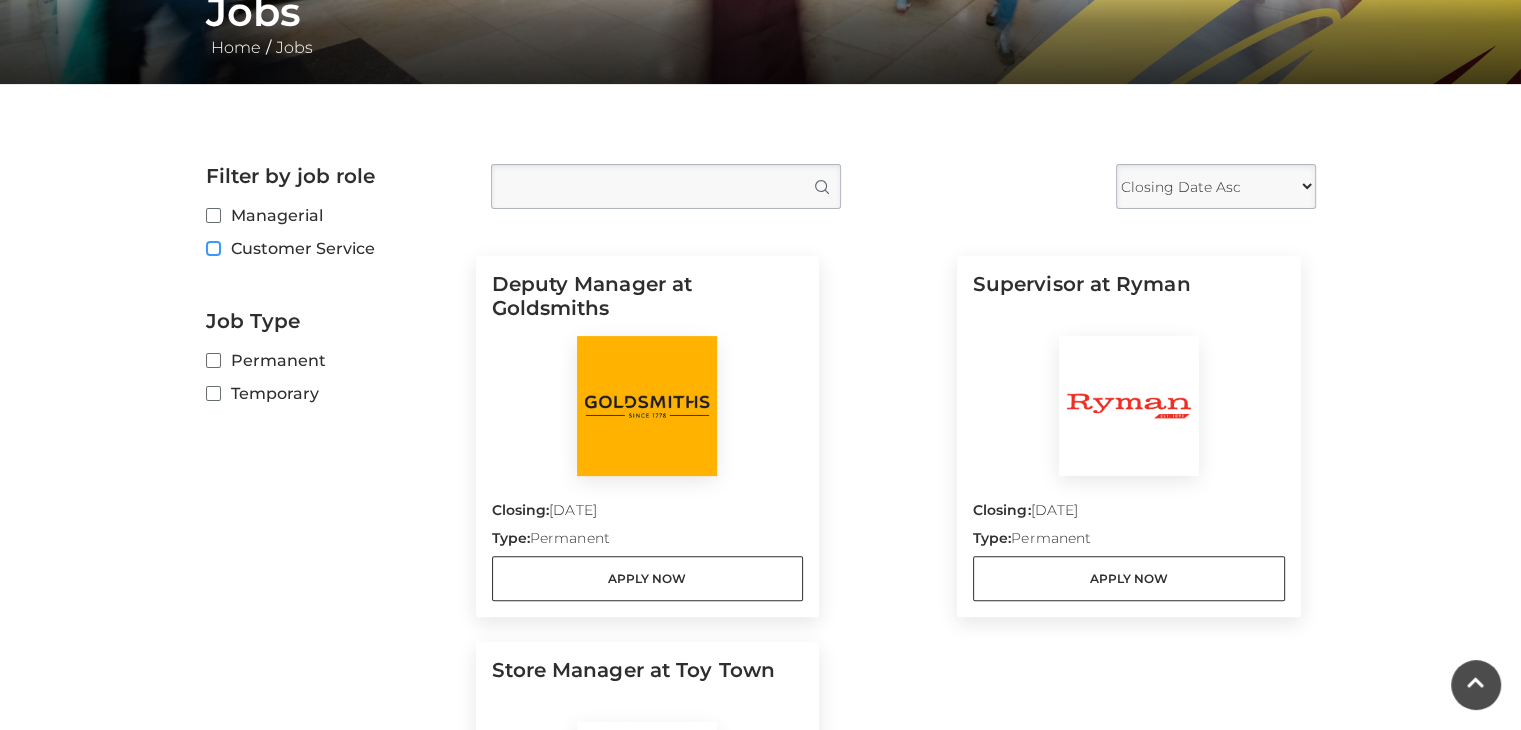 click on "Customer Service" at bounding box center (212, 249) 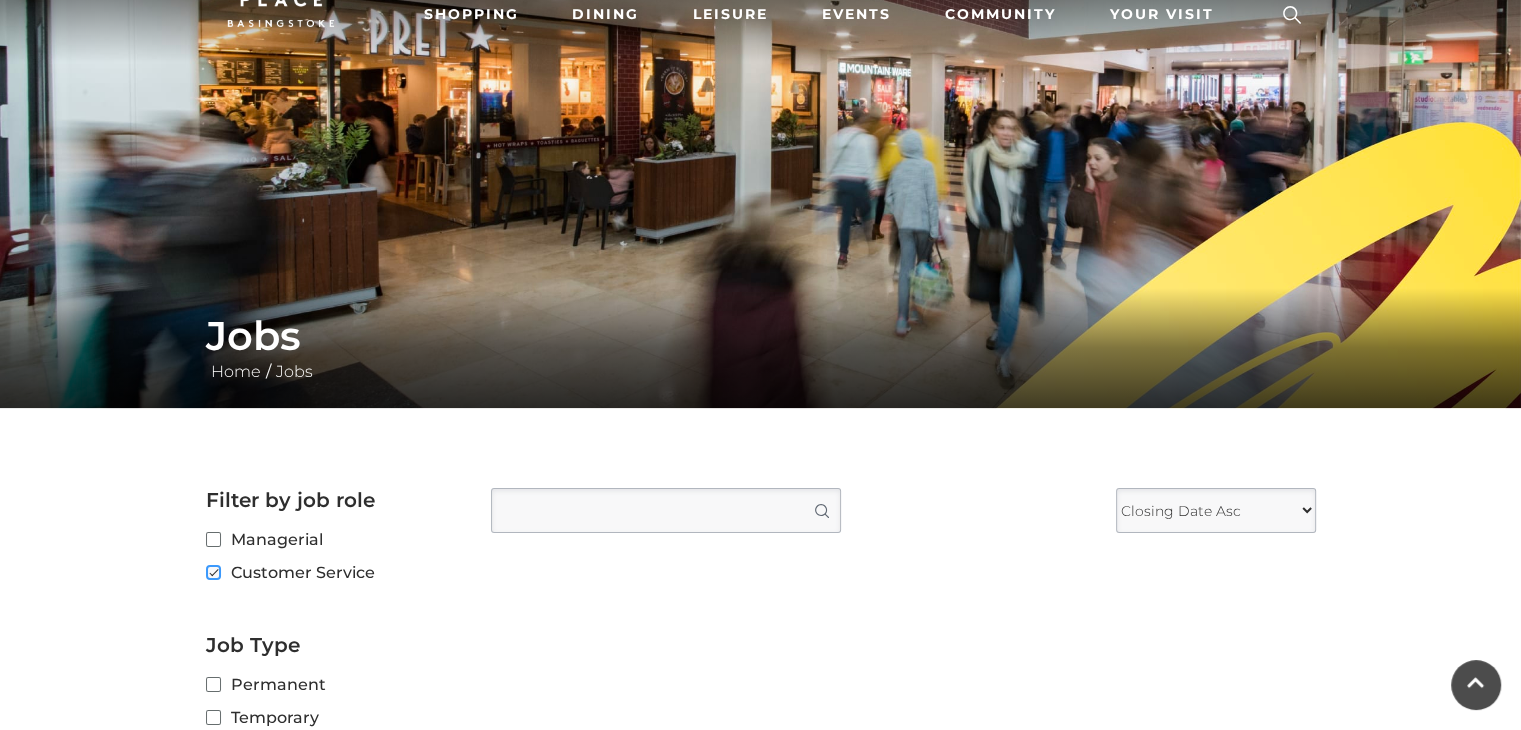 scroll, scrollTop: 179, scrollLeft: 0, axis: vertical 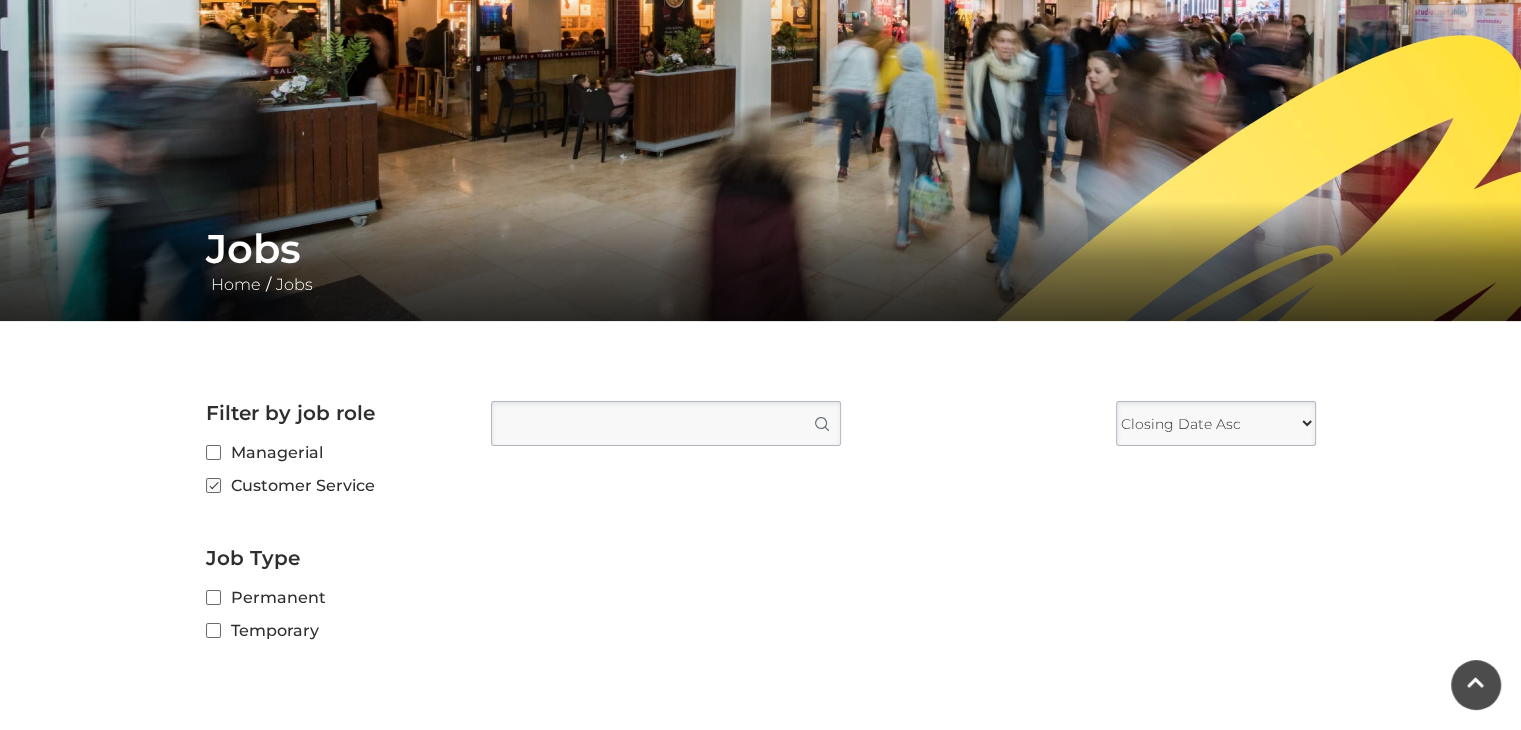 click on "Customer Service" at bounding box center (333, 485) 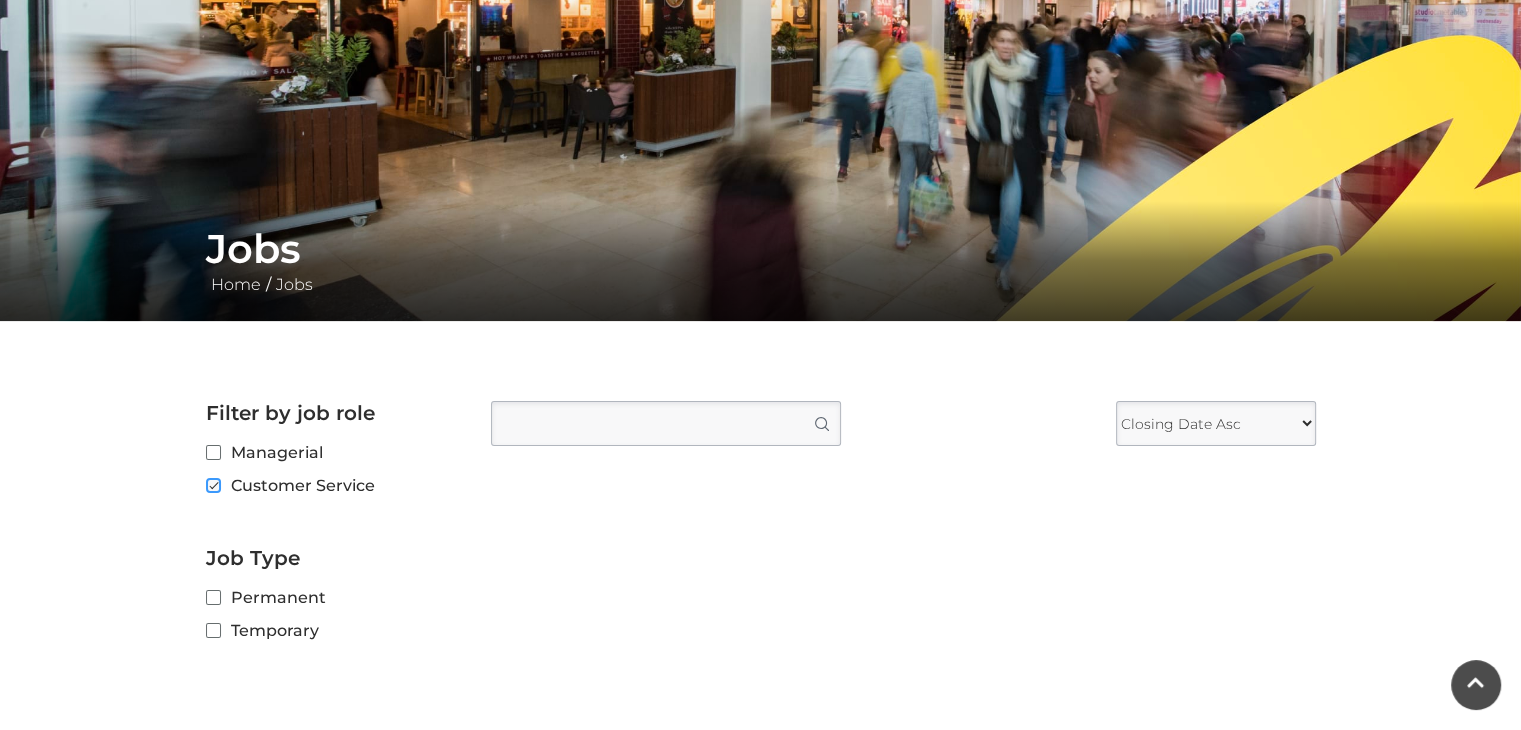 click on "Customer Service" at bounding box center (212, 486) 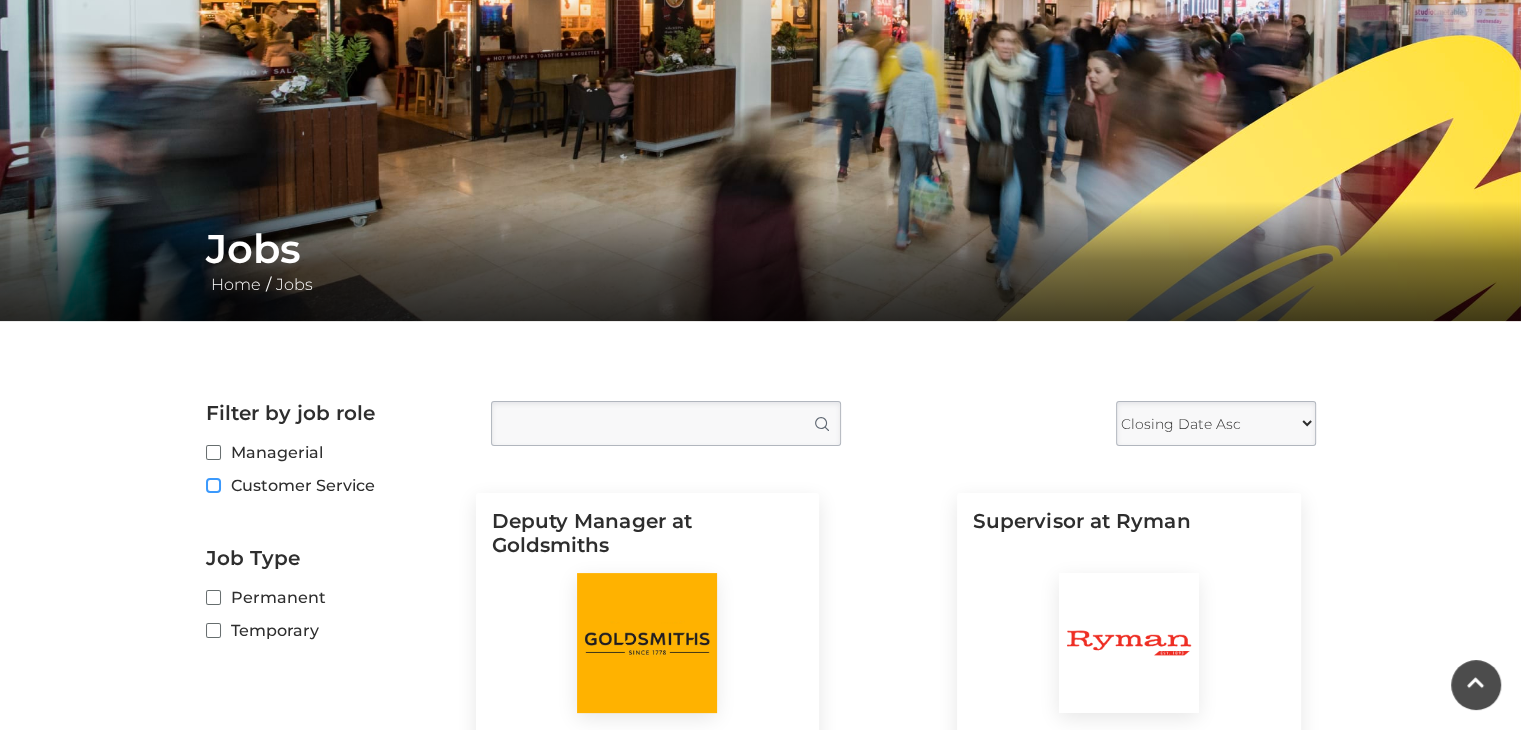 scroll, scrollTop: 0, scrollLeft: 0, axis: both 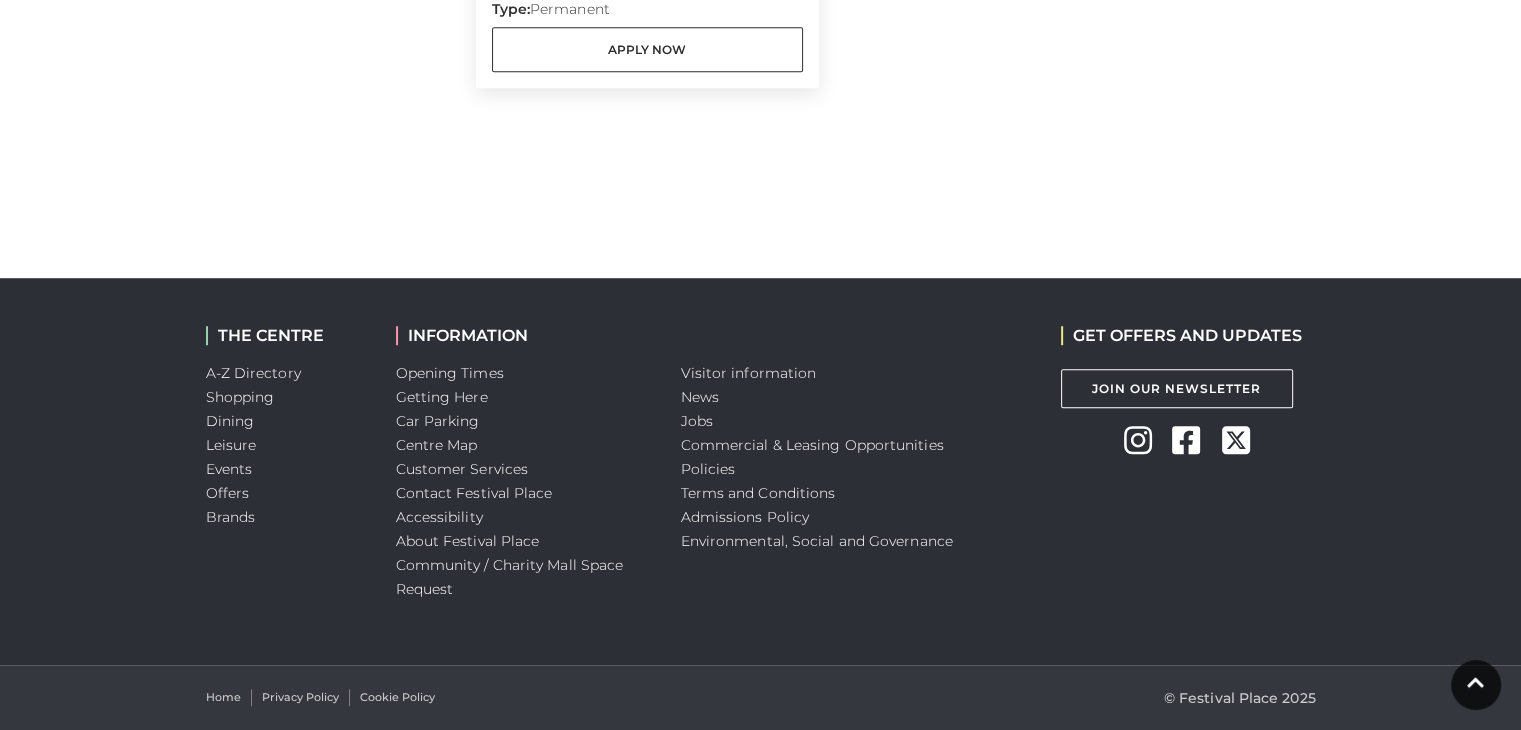 click on "GET OFFERS AND UPDATES" at bounding box center [1181, 335] 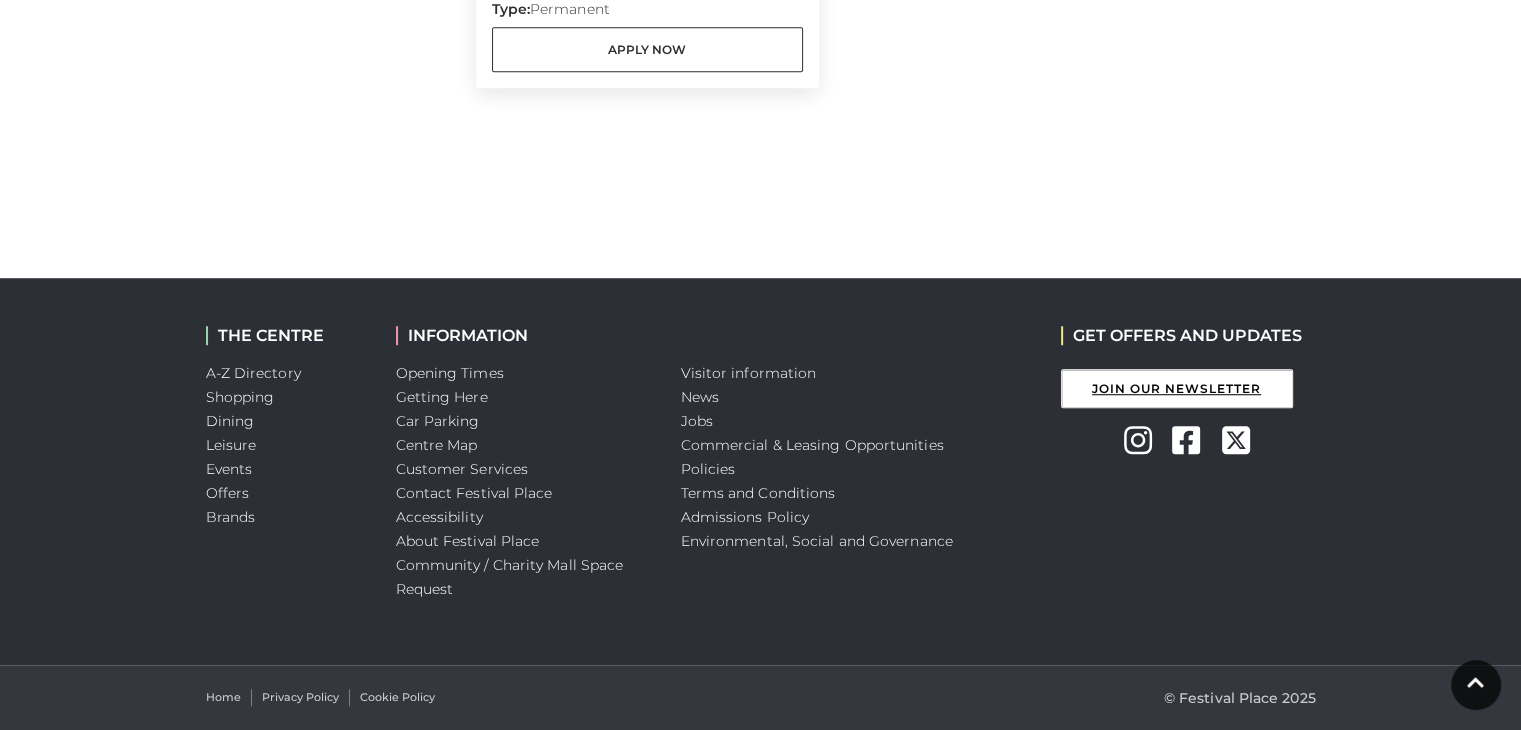 click on "Join Our Newsletter" at bounding box center [1177, 388] 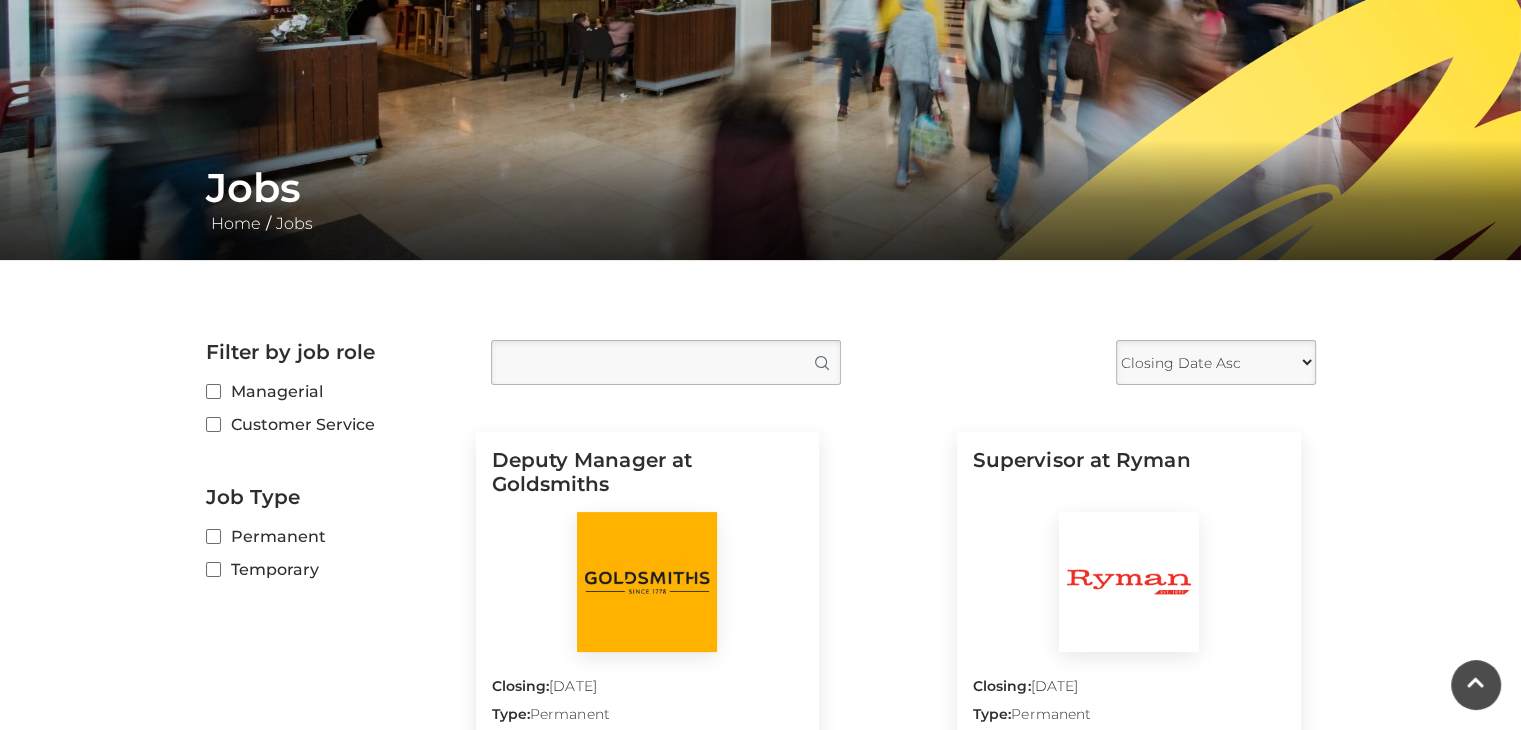 scroll, scrollTop: 0, scrollLeft: 0, axis: both 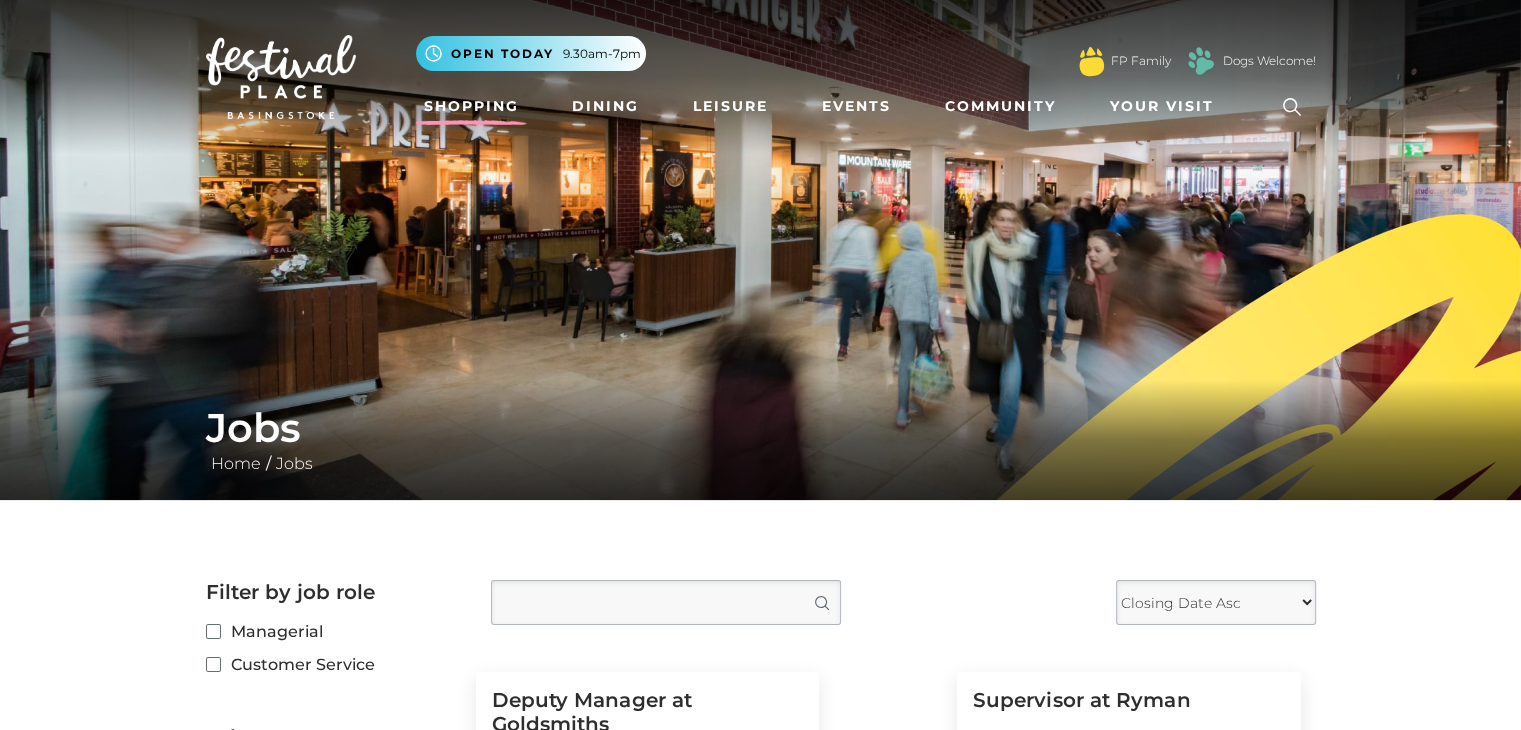 click on "Shopping" at bounding box center [471, 106] 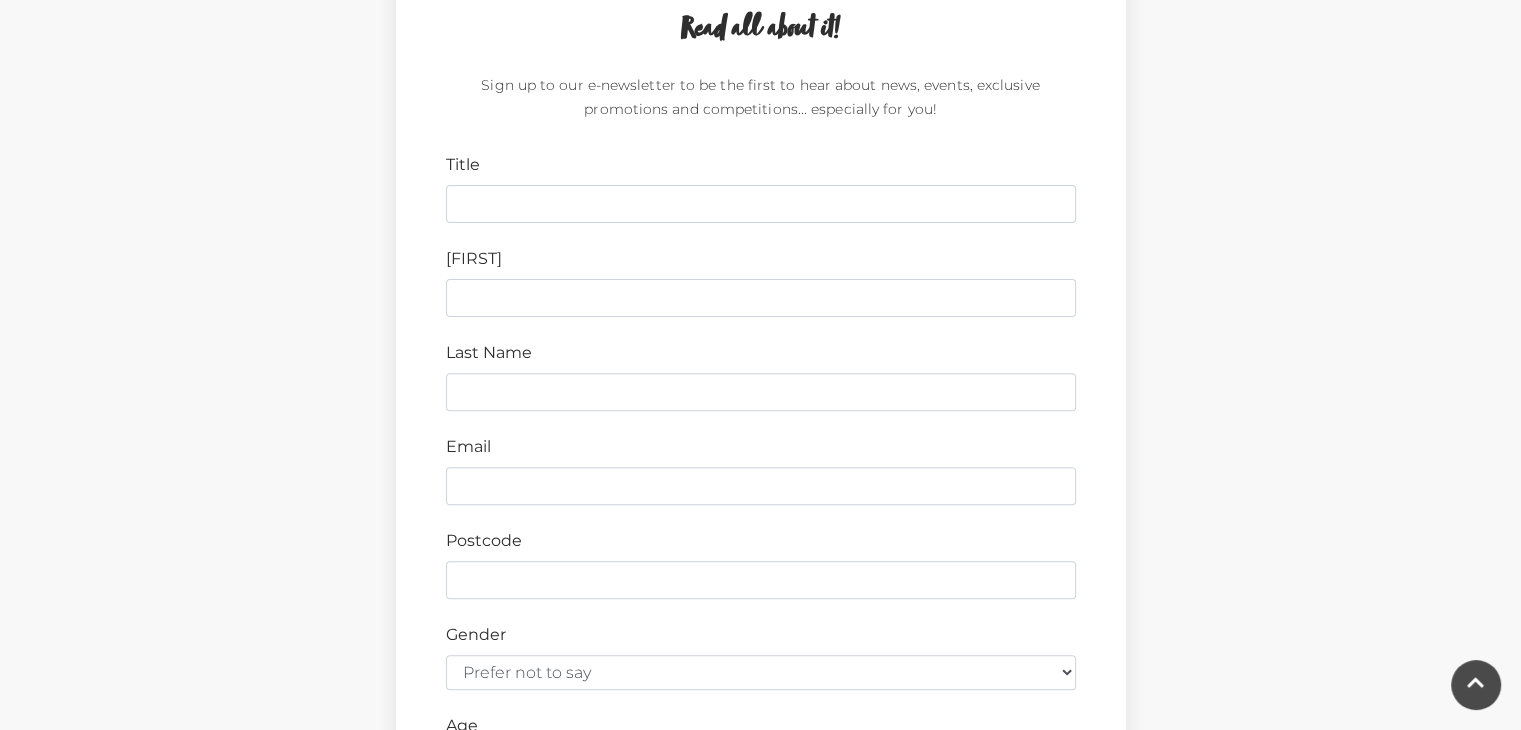 scroll, scrollTop: 308, scrollLeft: 0, axis: vertical 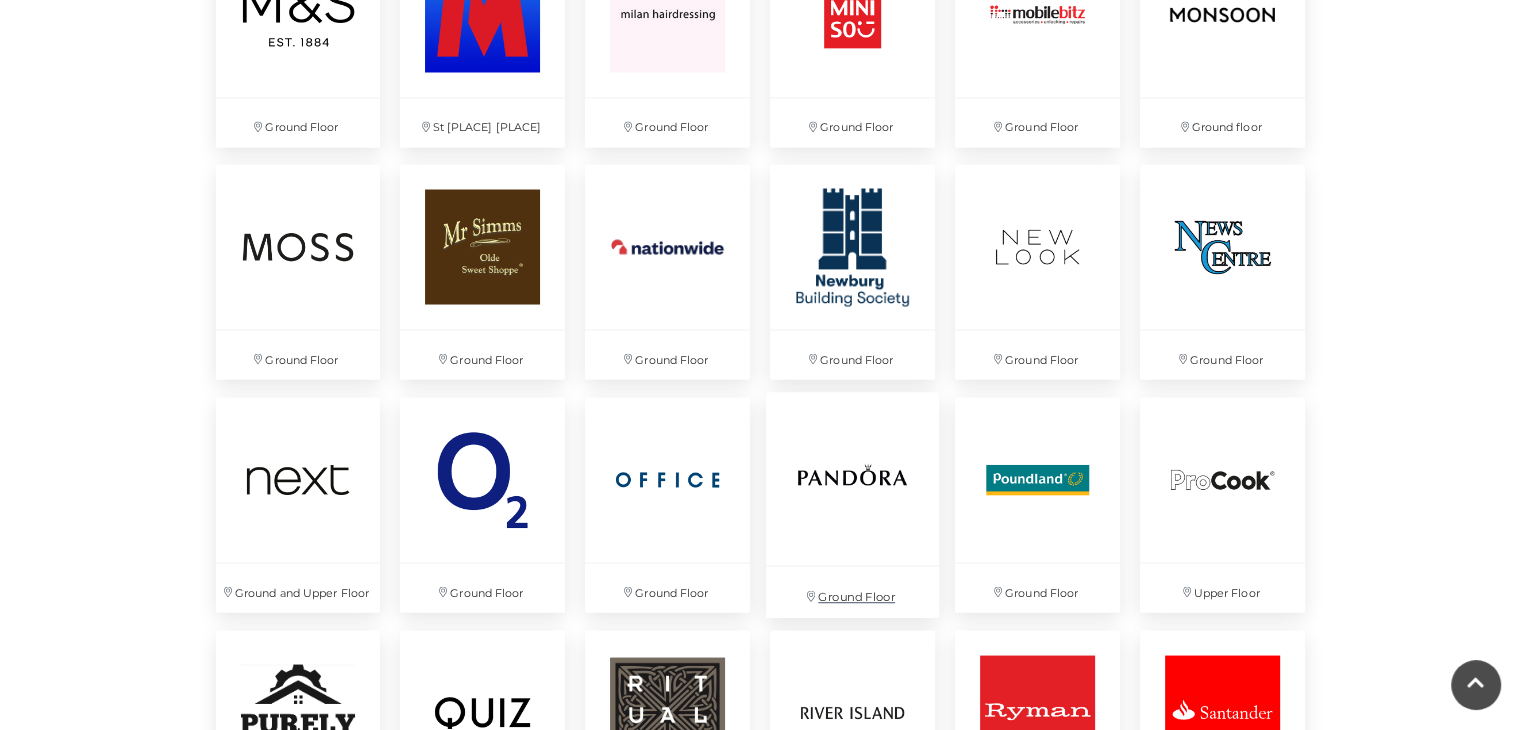 click at bounding box center [852, 478] 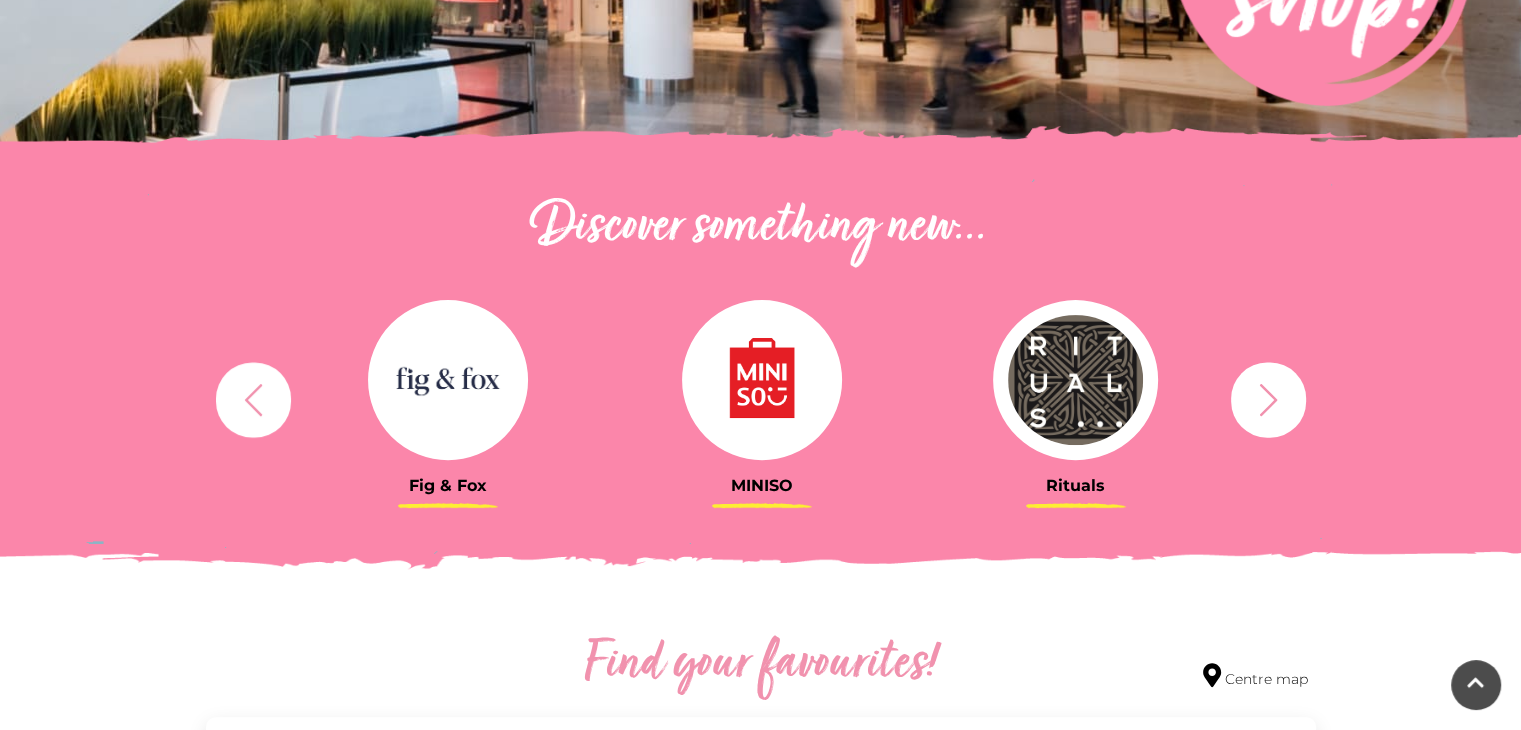scroll, scrollTop: 0, scrollLeft: 0, axis: both 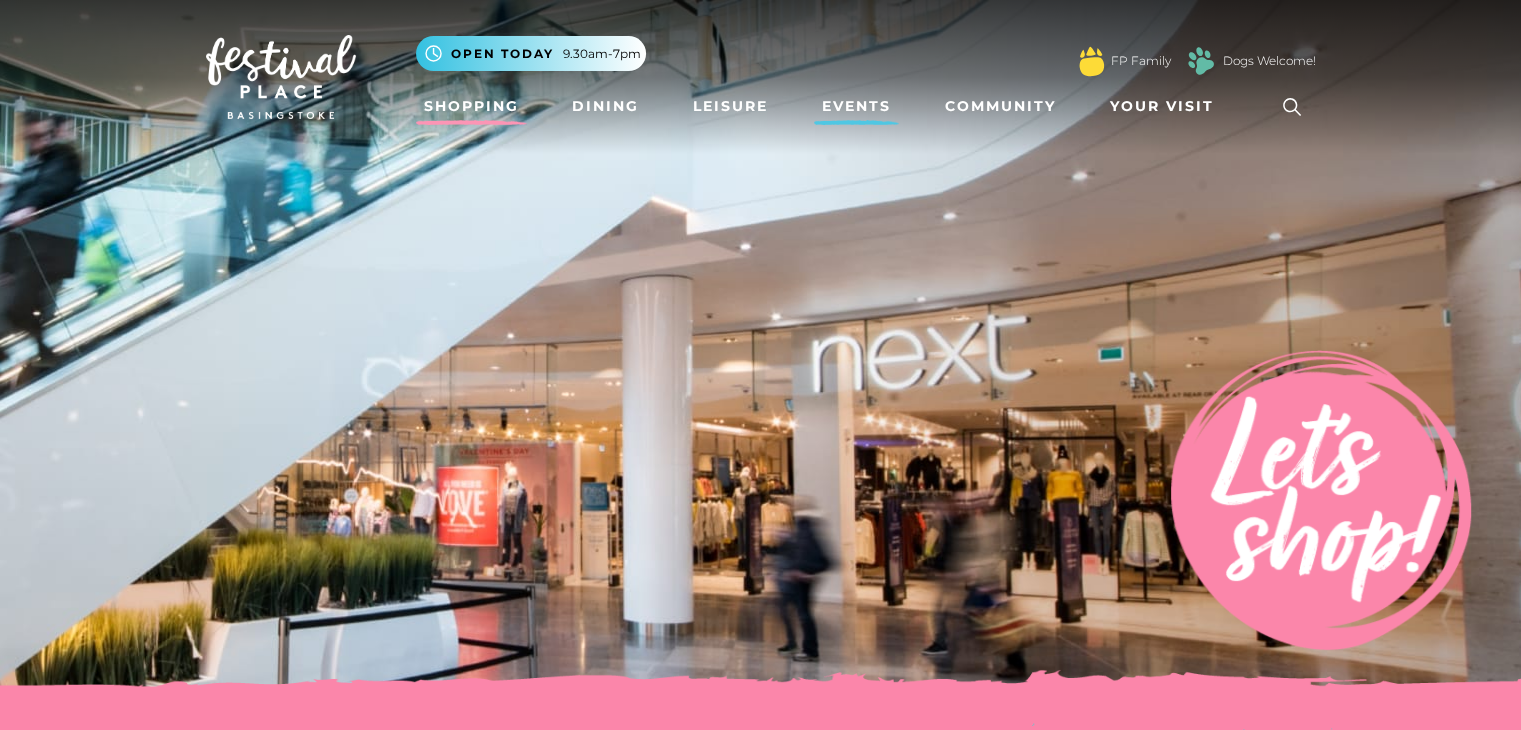click on "Events" at bounding box center [856, 106] 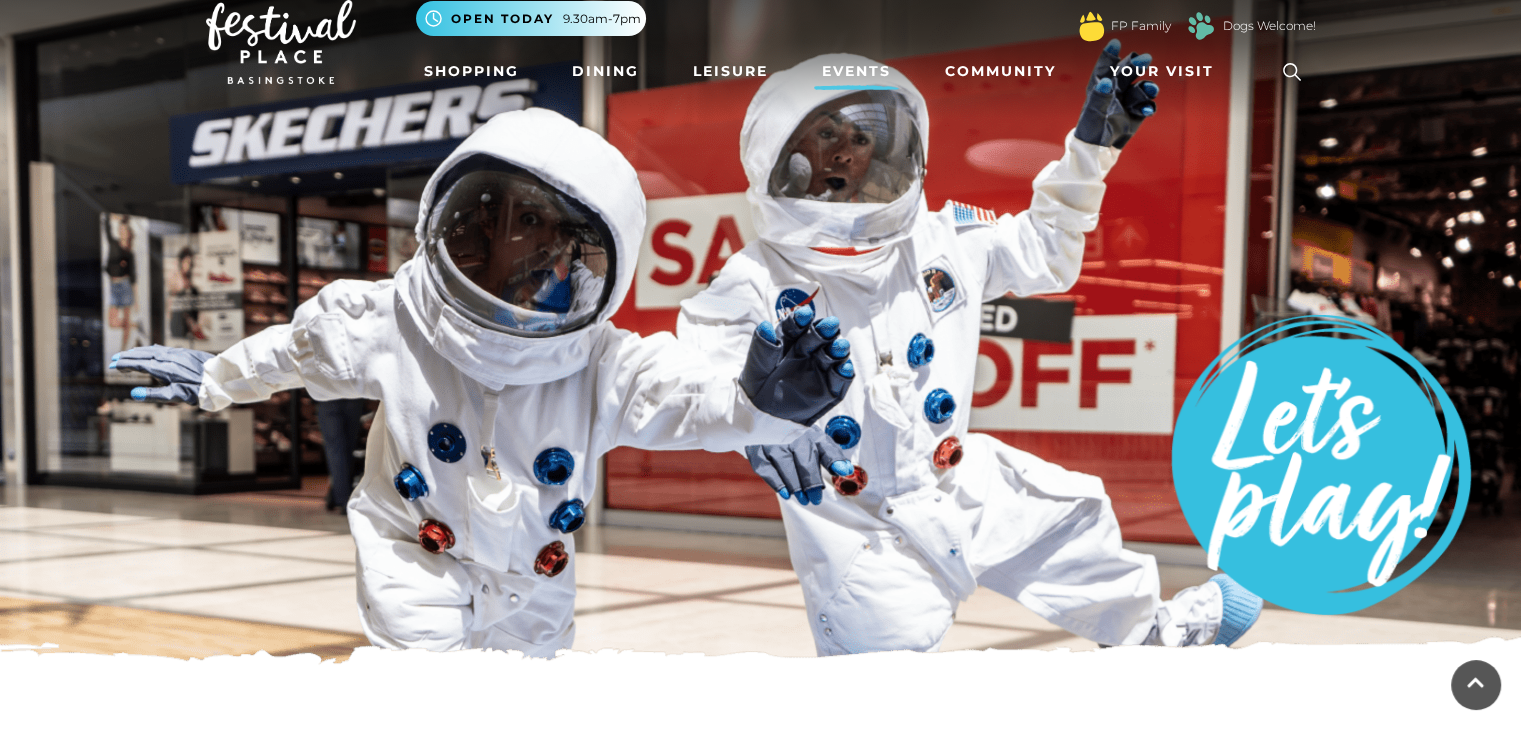 scroll, scrollTop: 8, scrollLeft: 0, axis: vertical 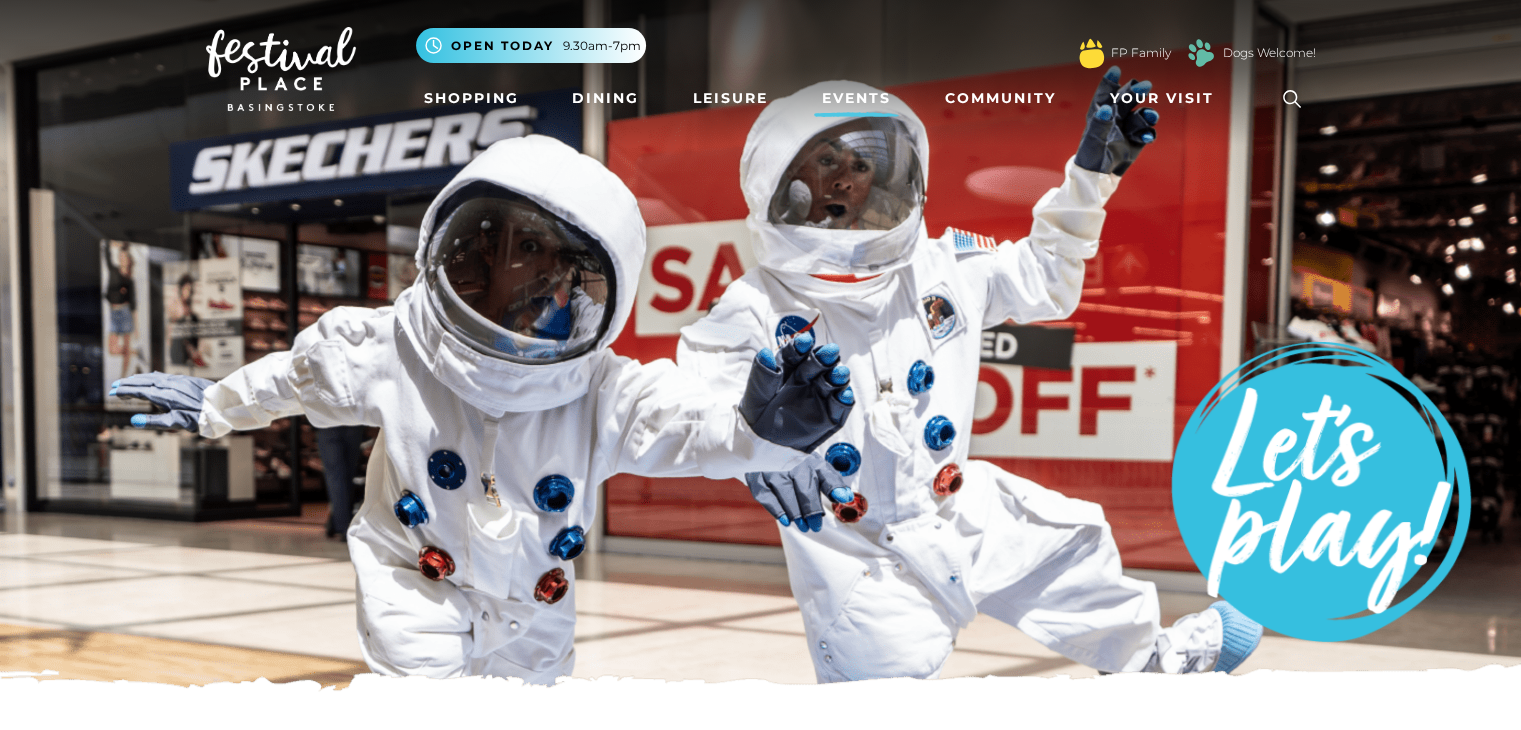 click at bounding box center [281, 69] 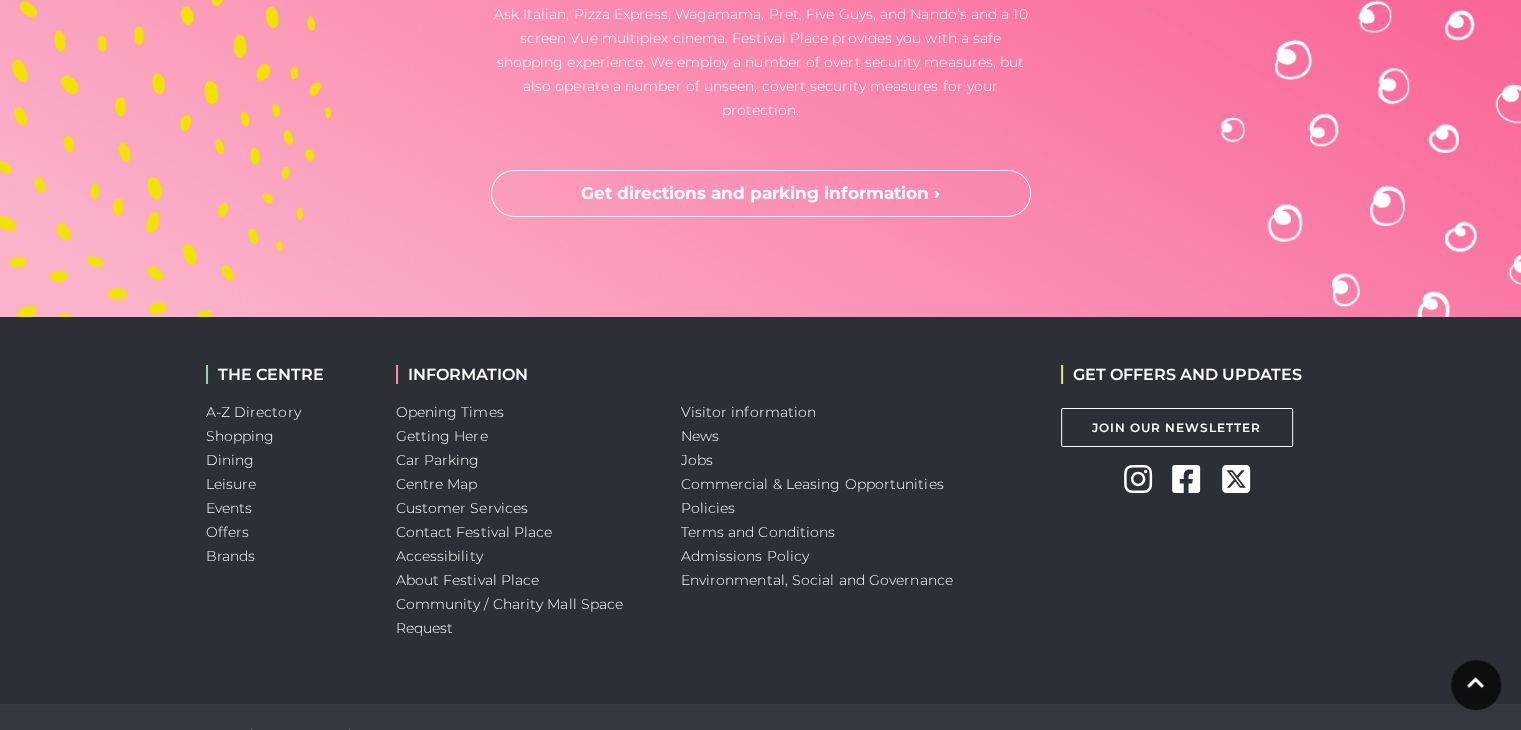 scroll, scrollTop: 7068, scrollLeft: 0, axis: vertical 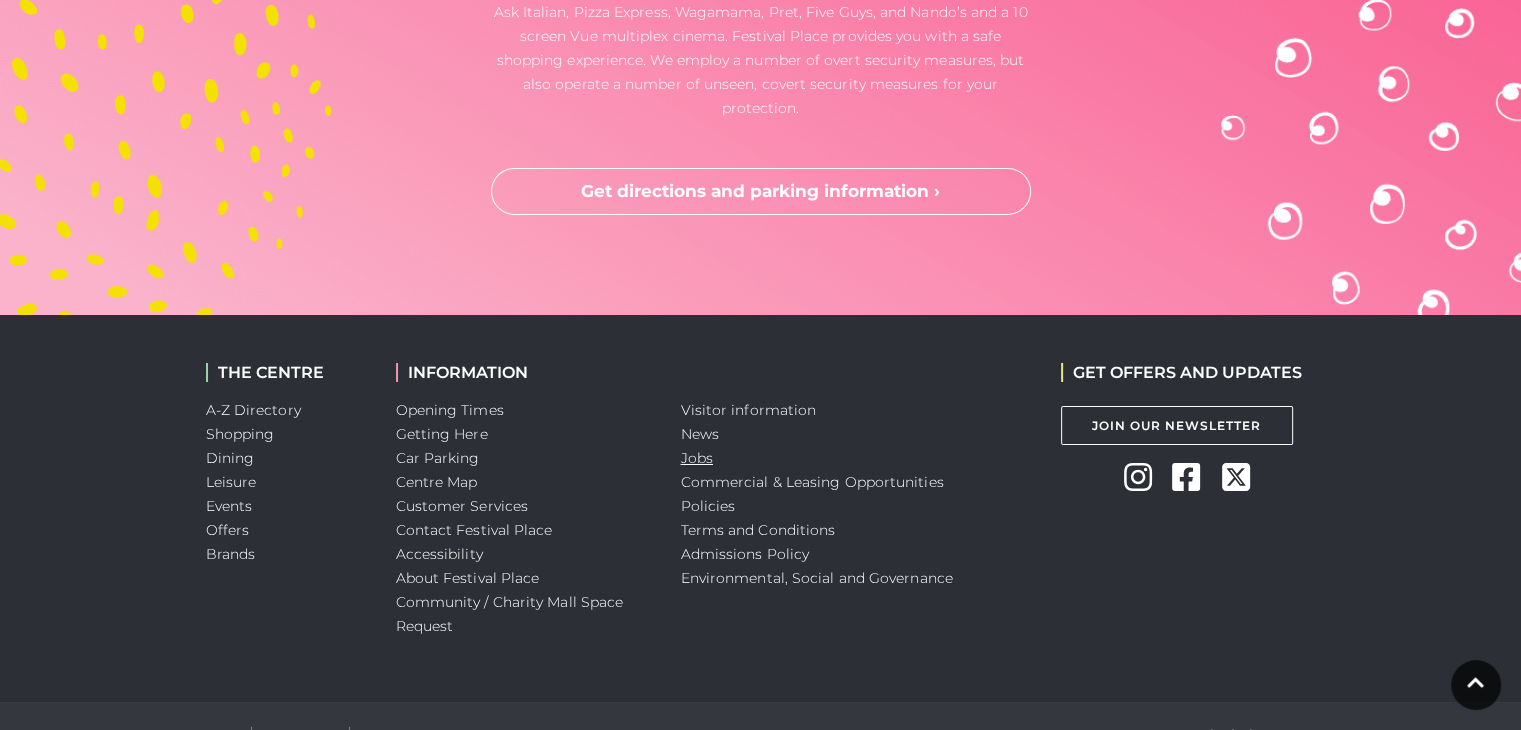 click on "Jobs" at bounding box center (697, 458) 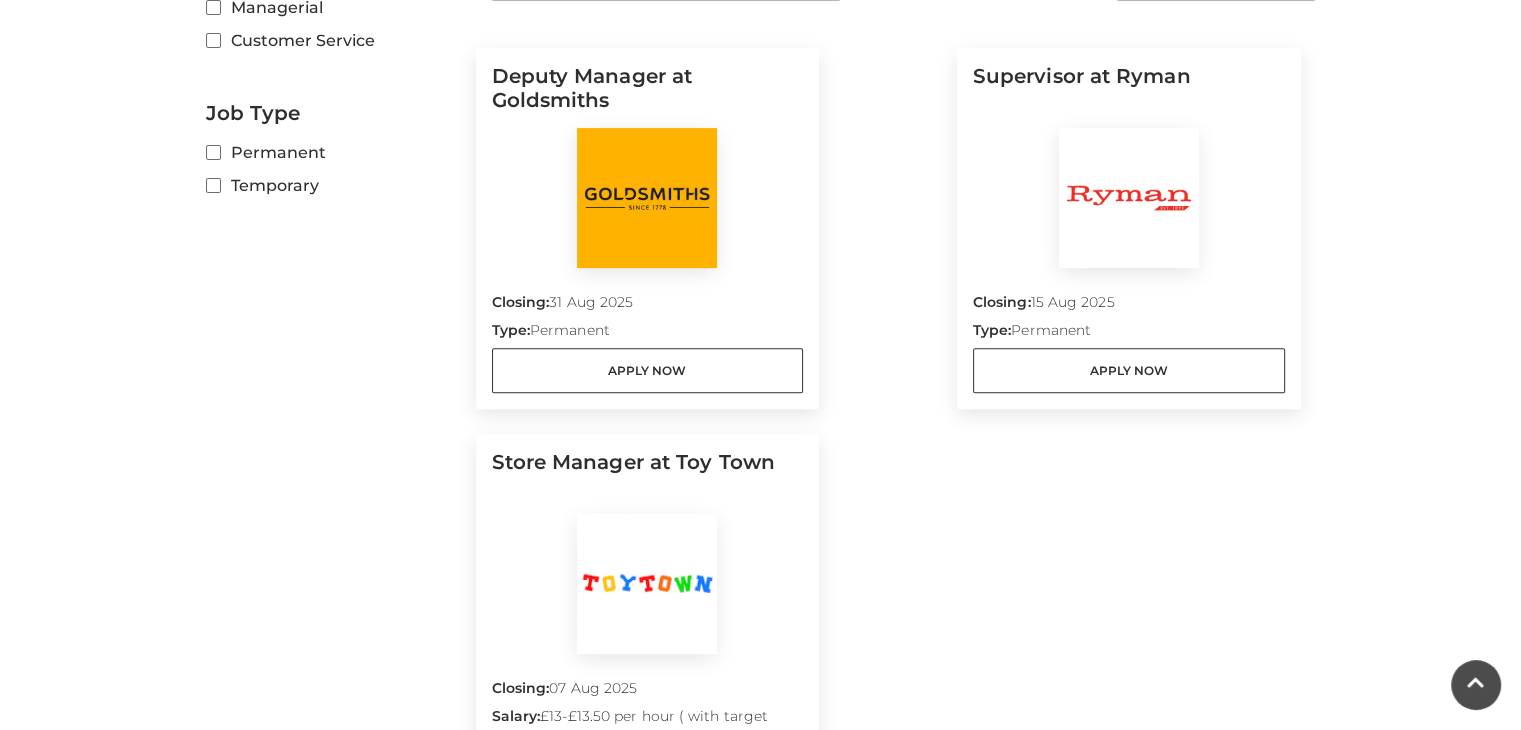 scroll, scrollTop: 518, scrollLeft: 0, axis: vertical 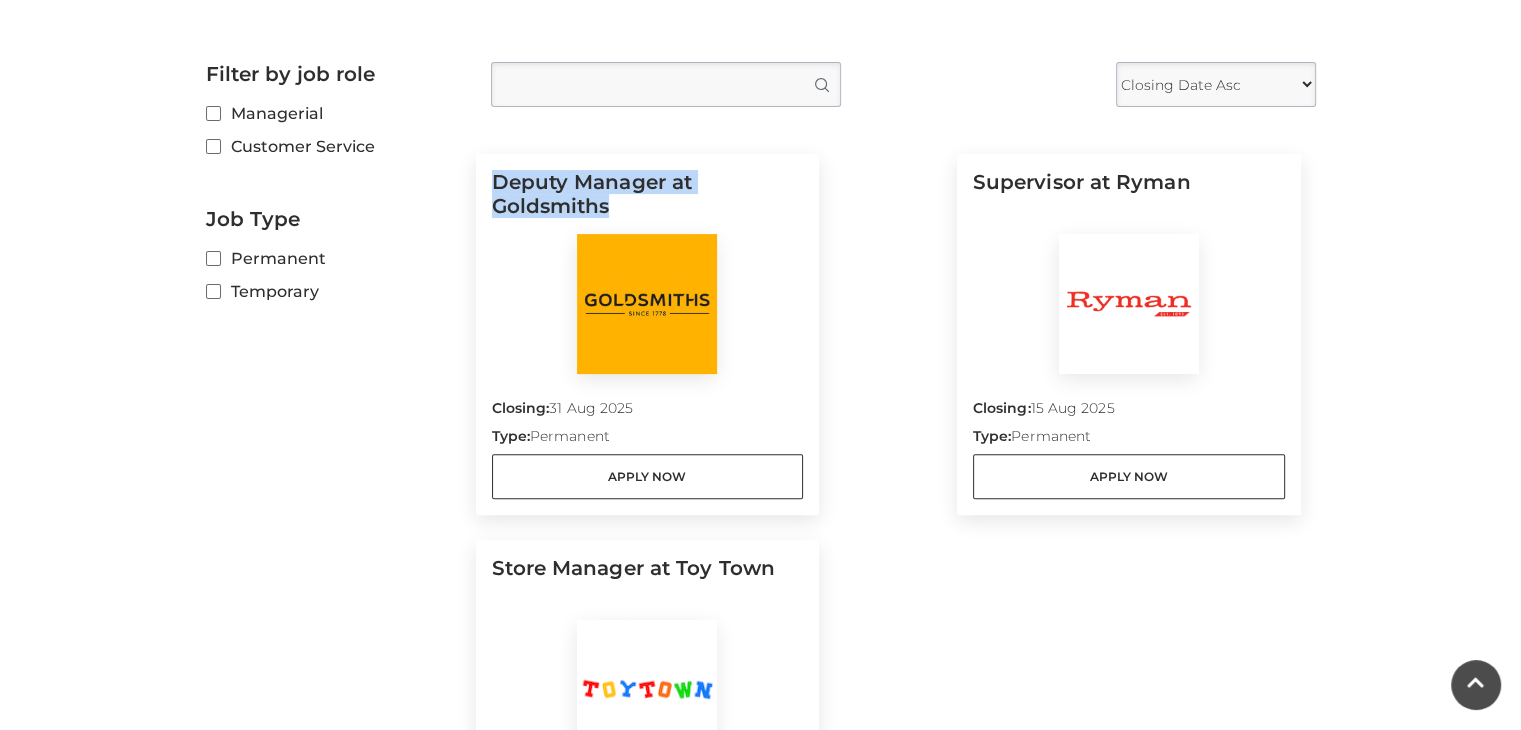 drag, startPoint x: 488, startPoint y: 169, endPoint x: 753, endPoint y: 220, distance: 269.8629 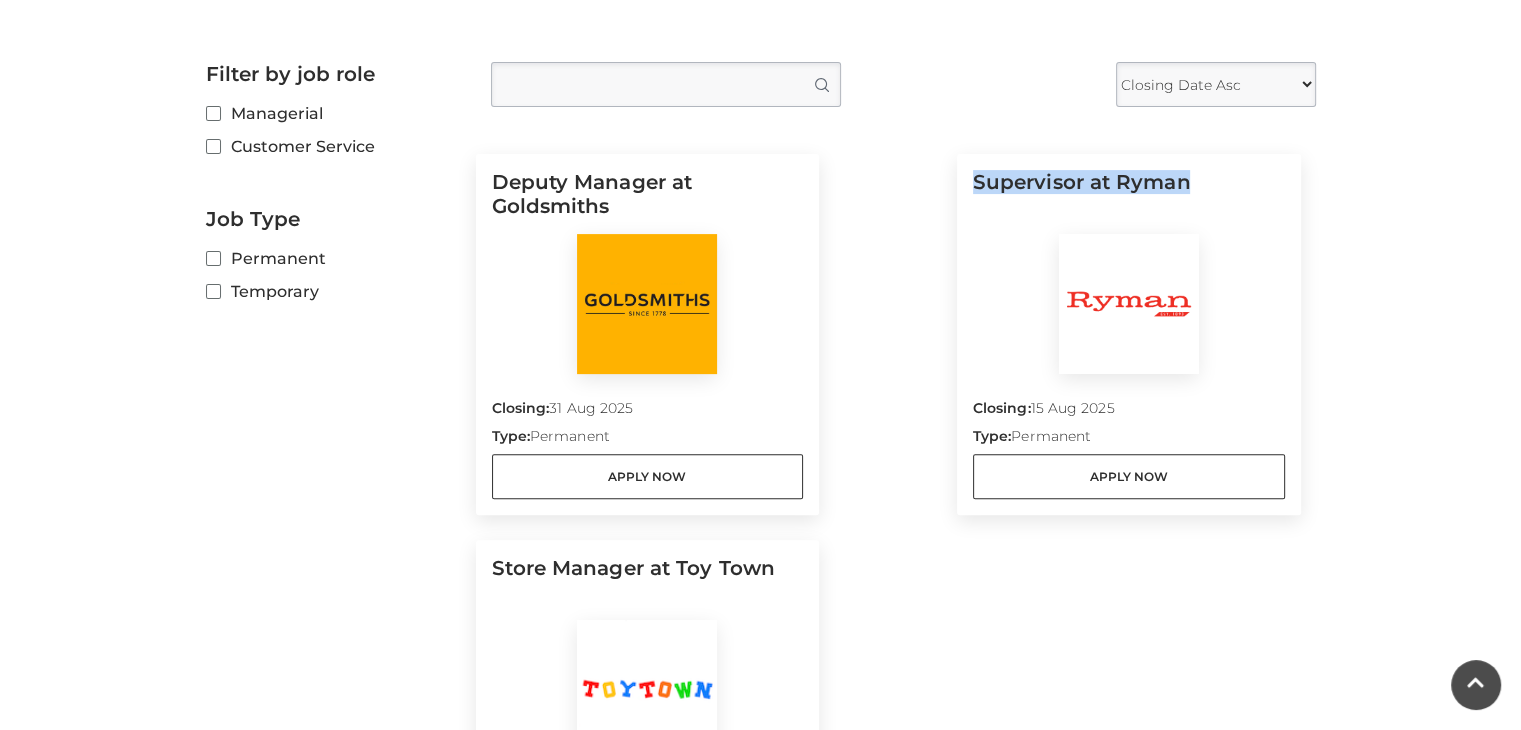 drag, startPoint x: 969, startPoint y: 184, endPoint x: 1258, endPoint y: 204, distance: 289.69122 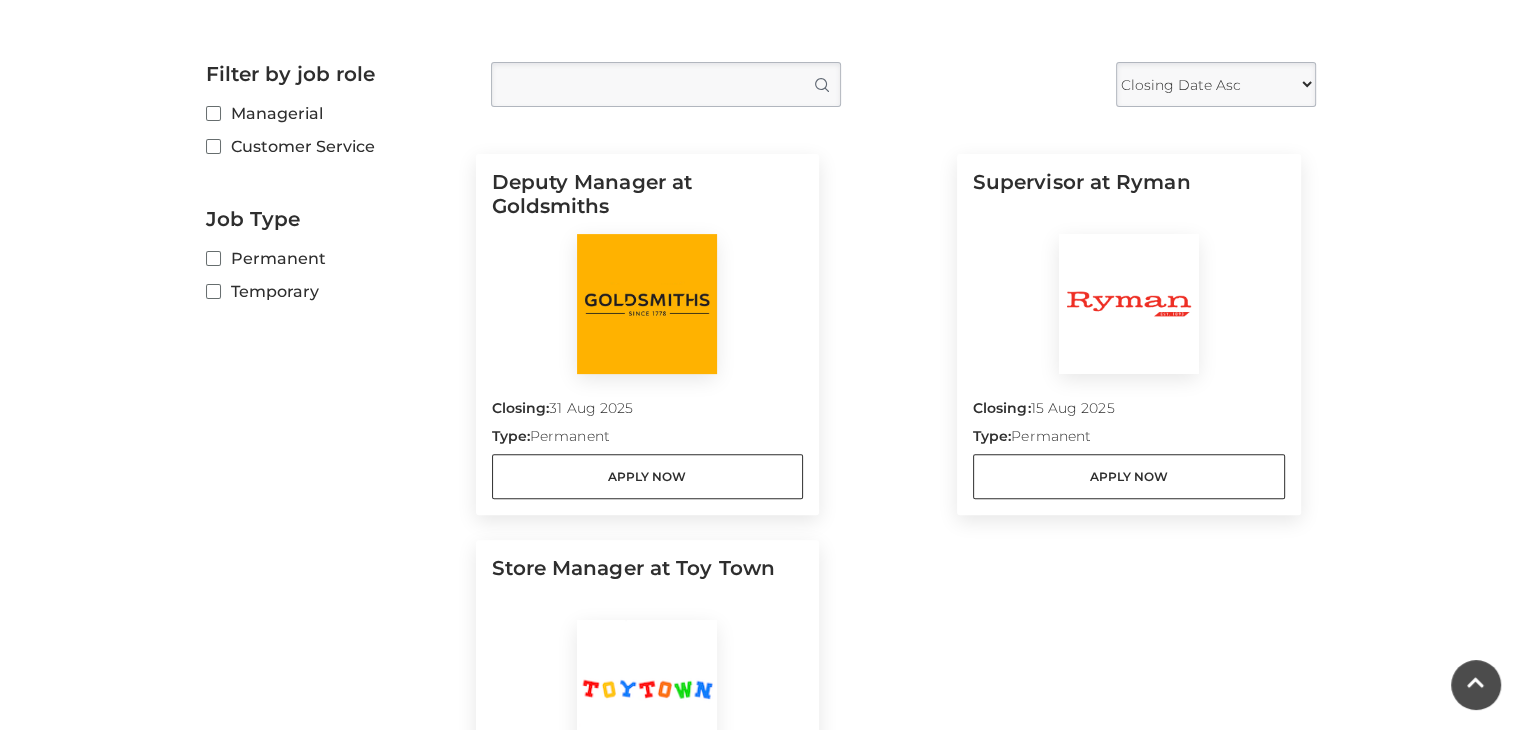click on "Deputy Manager at Goldsmiths
Closing:  31 Aug 2025
Type:  Permanent
Apply Now
Supervisor at Ryman
Closing: Type:" at bounding box center (888, 564) 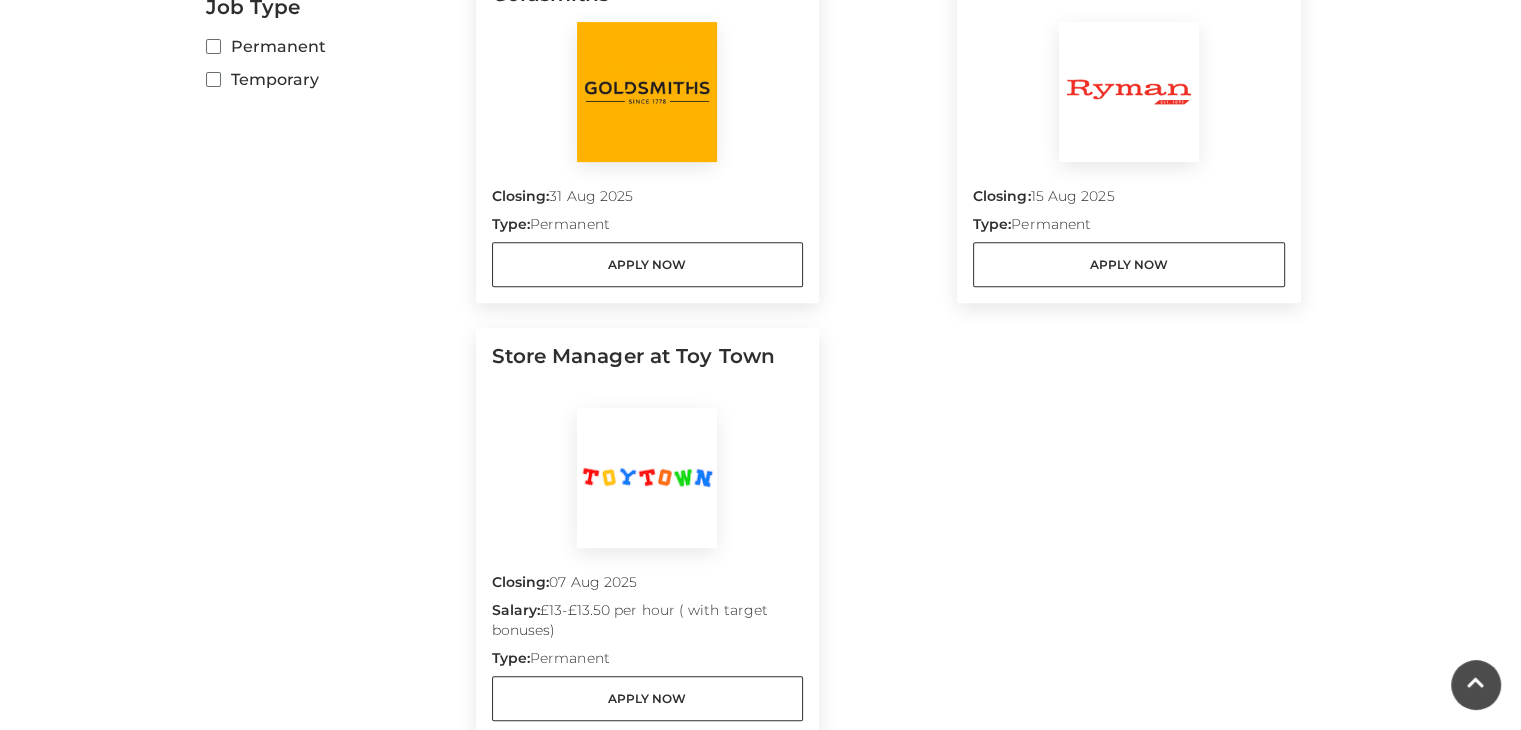 scroll, scrollTop: 732, scrollLeft: 0, axis: vertical 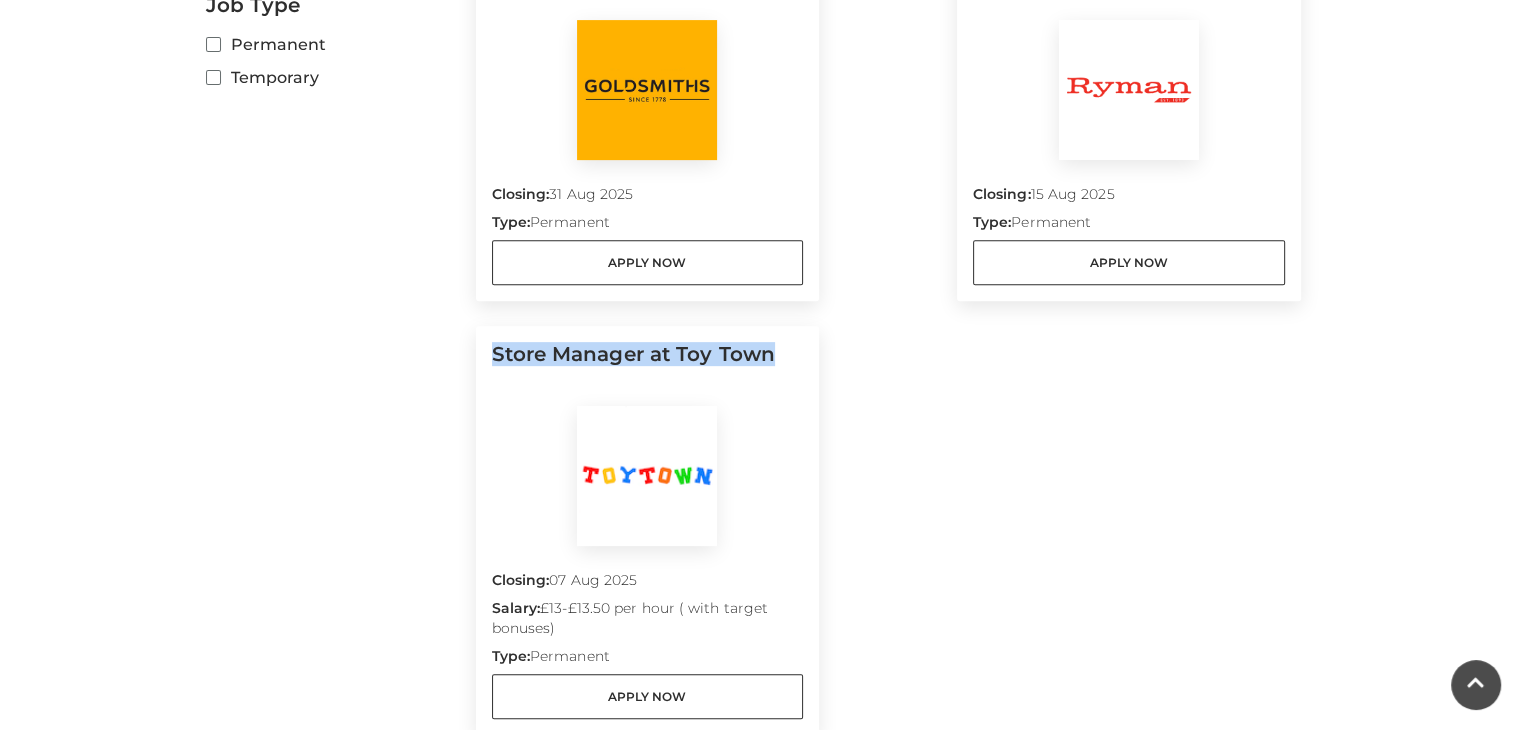 drag, startPoint x: 477, startPoint y: 353, endPoint x: 839, endPoint y: 372, distance: 362.4983 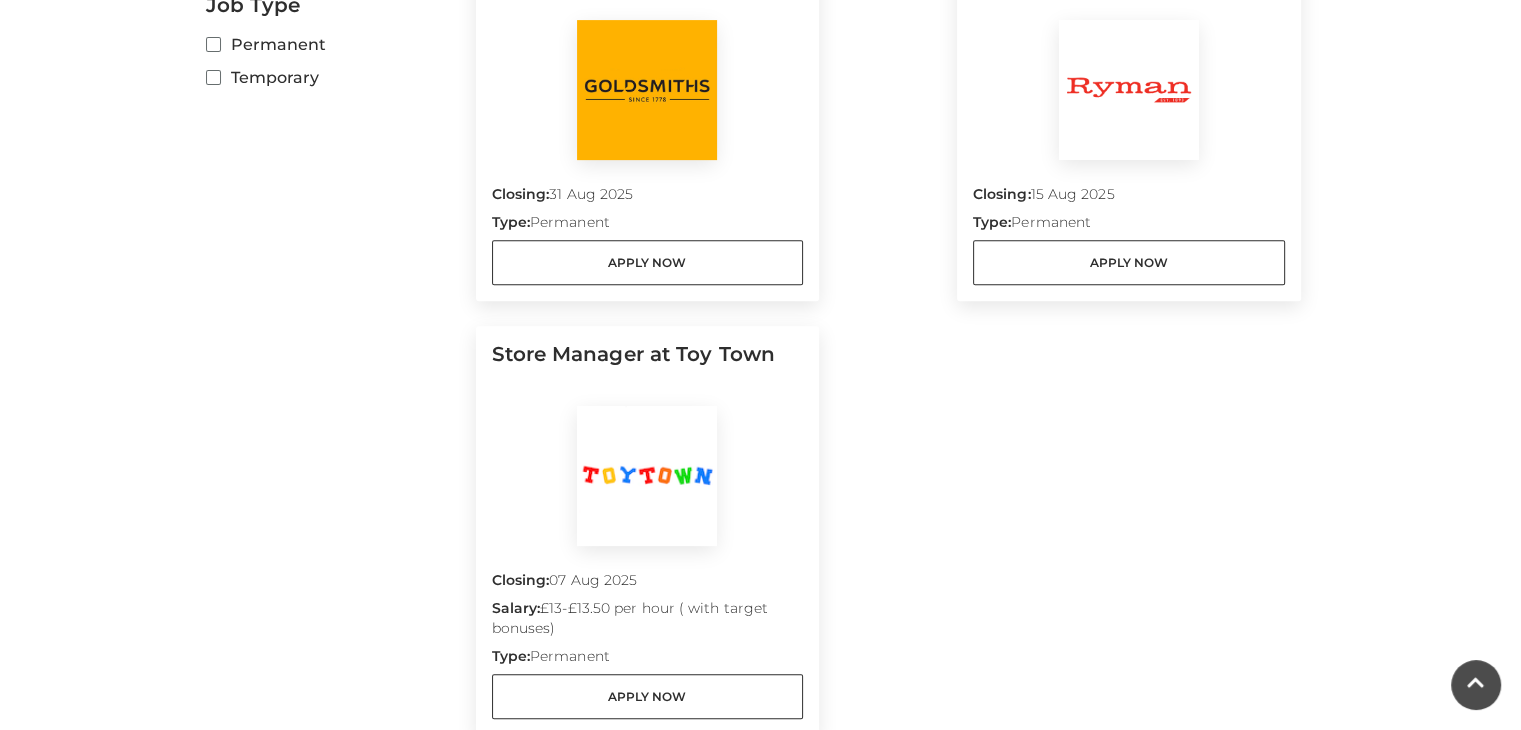 click on "Deputy Manager at Goldsmiths
Closing:  31 Aug 2025
Type:  Permanent
Apply Now
Supervisor at Ryman
Closing: Type:" at bounding box center (888, 350) 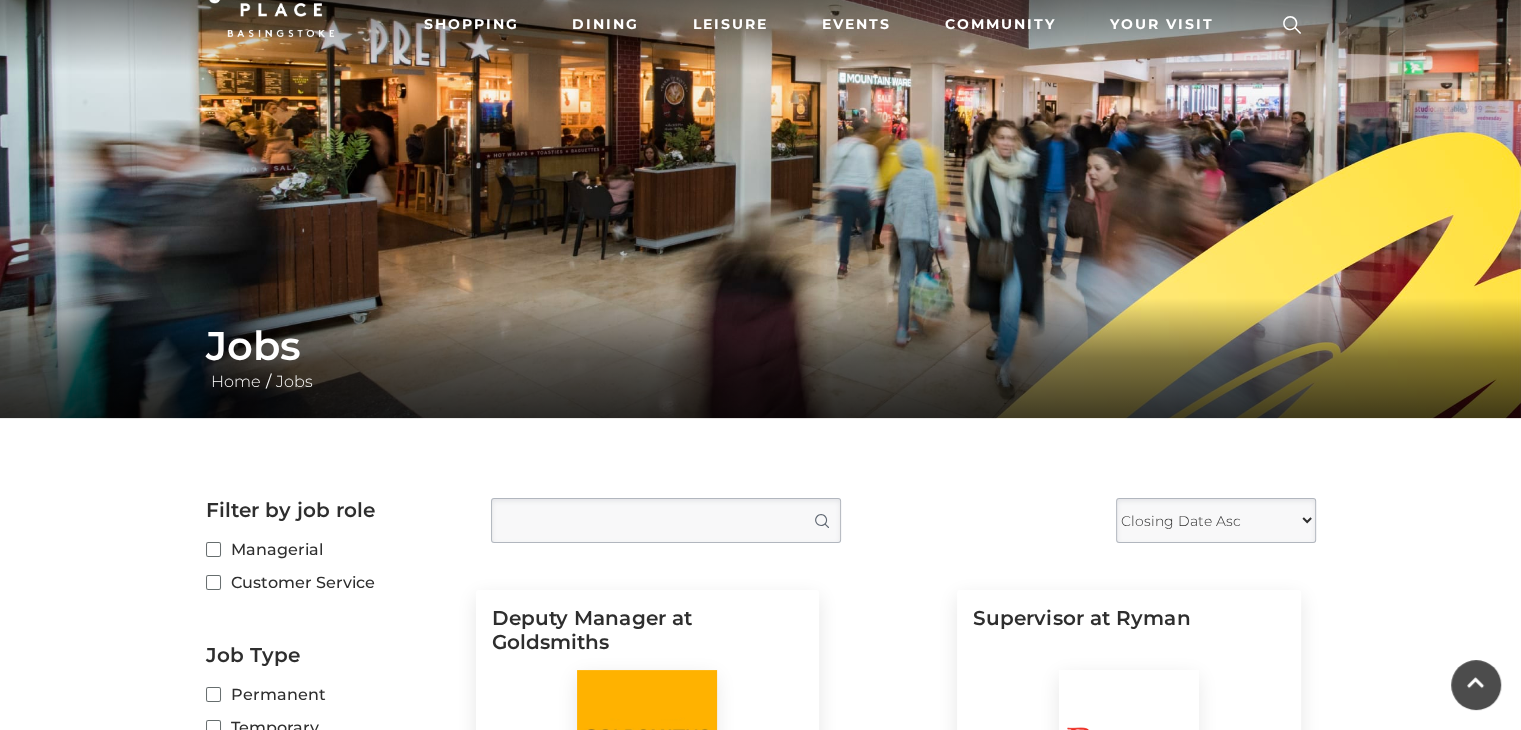 scroll, scrollTop: 0, scrollLeft: 0, axis: both 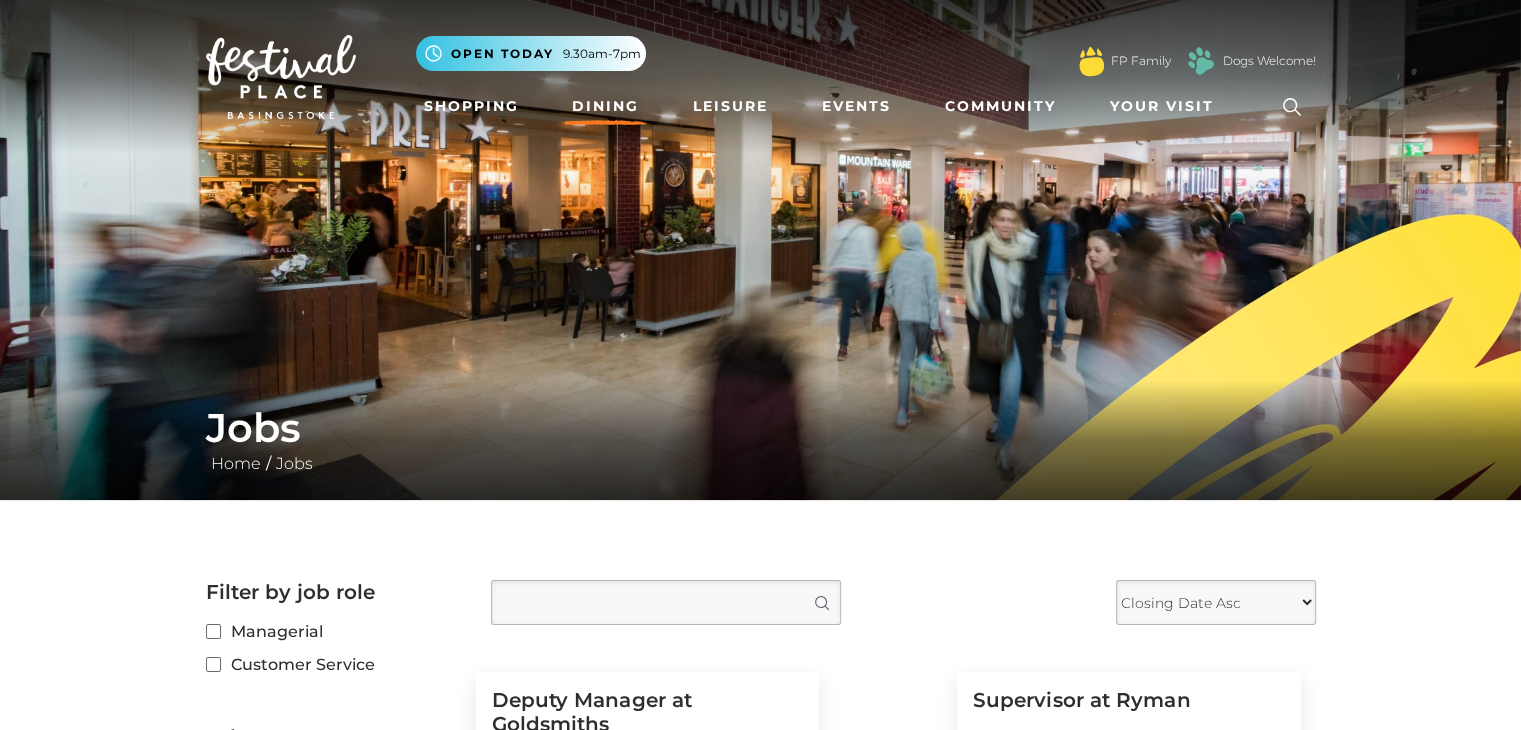 click on "Dining" at bounding box center [605, 106] 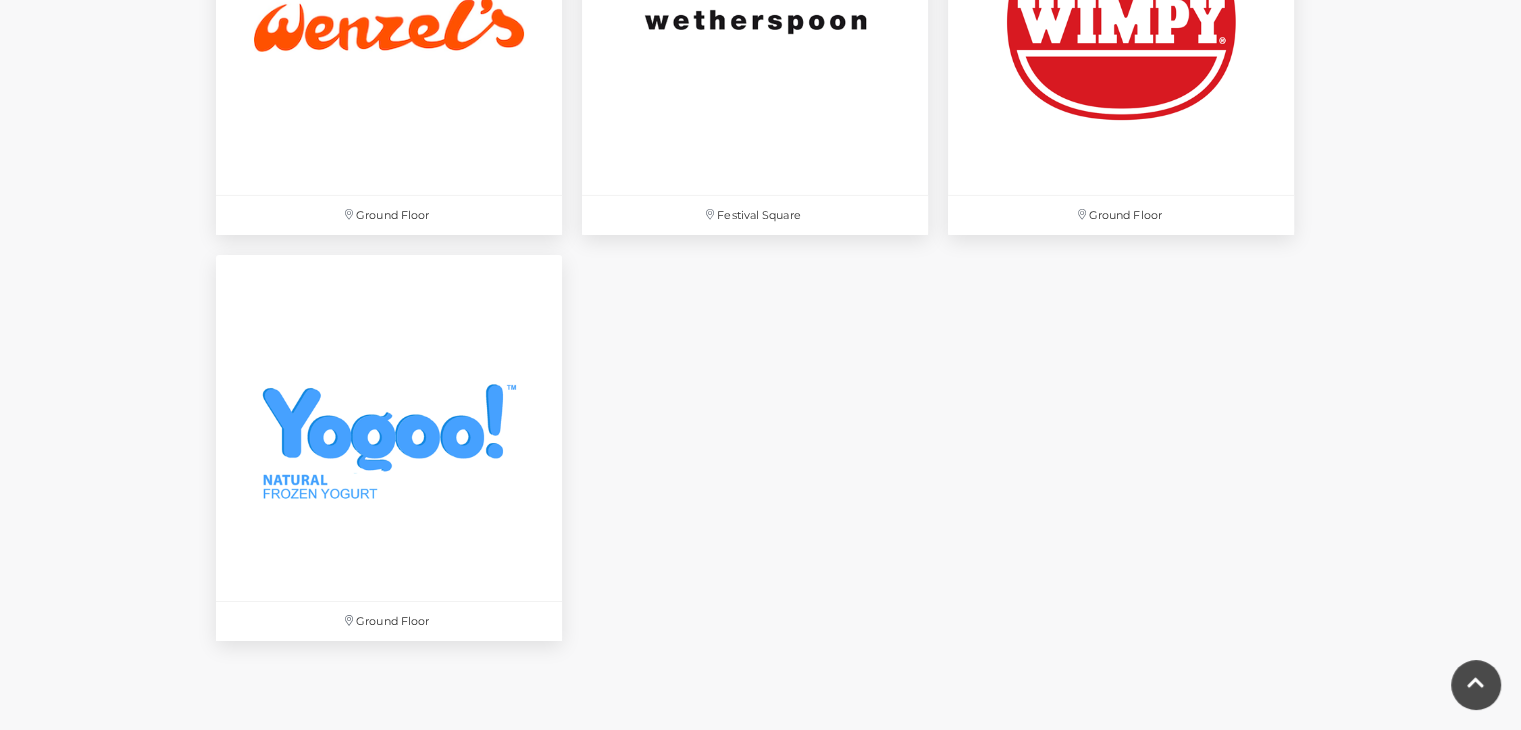 scroll, scrollTop: 7233, scrollLeft: 0, axis: vertical 